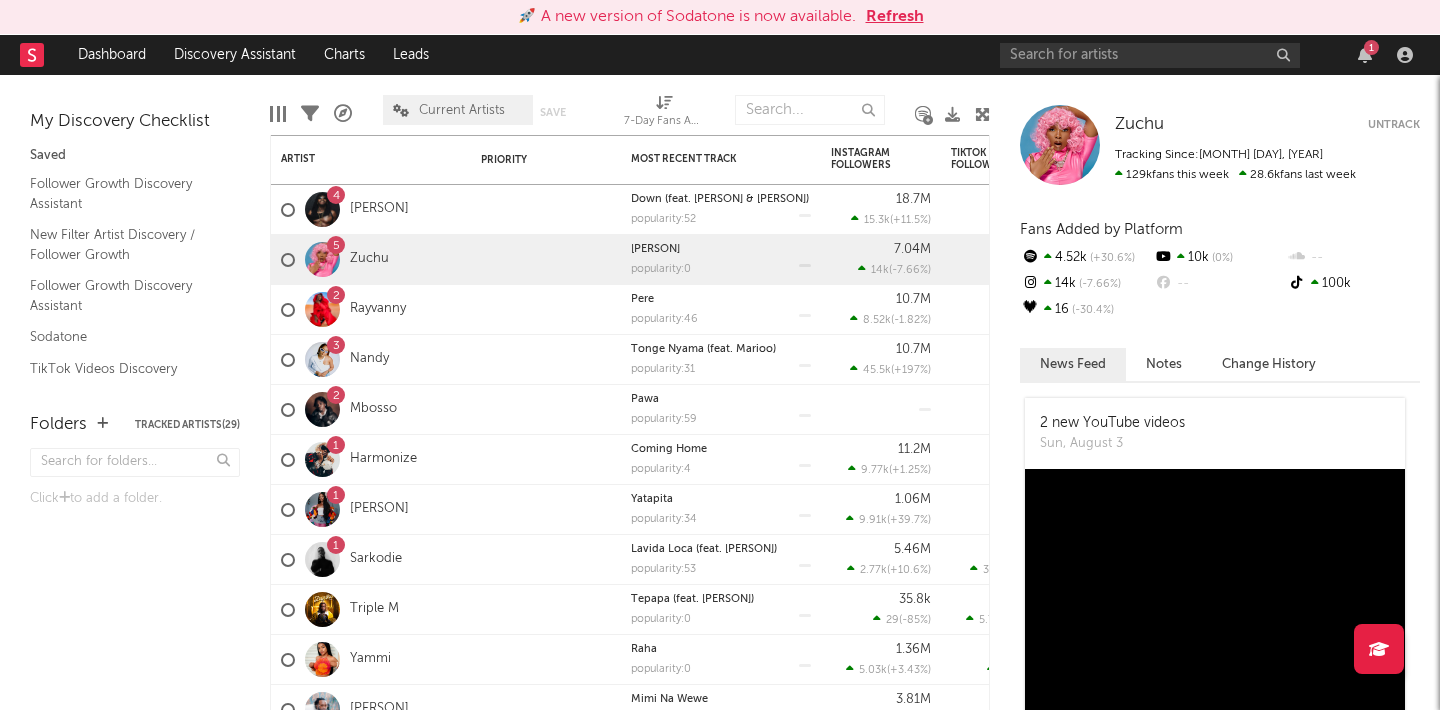 scroll, scrollTop: 0, scrollLeft: 0, axis: both 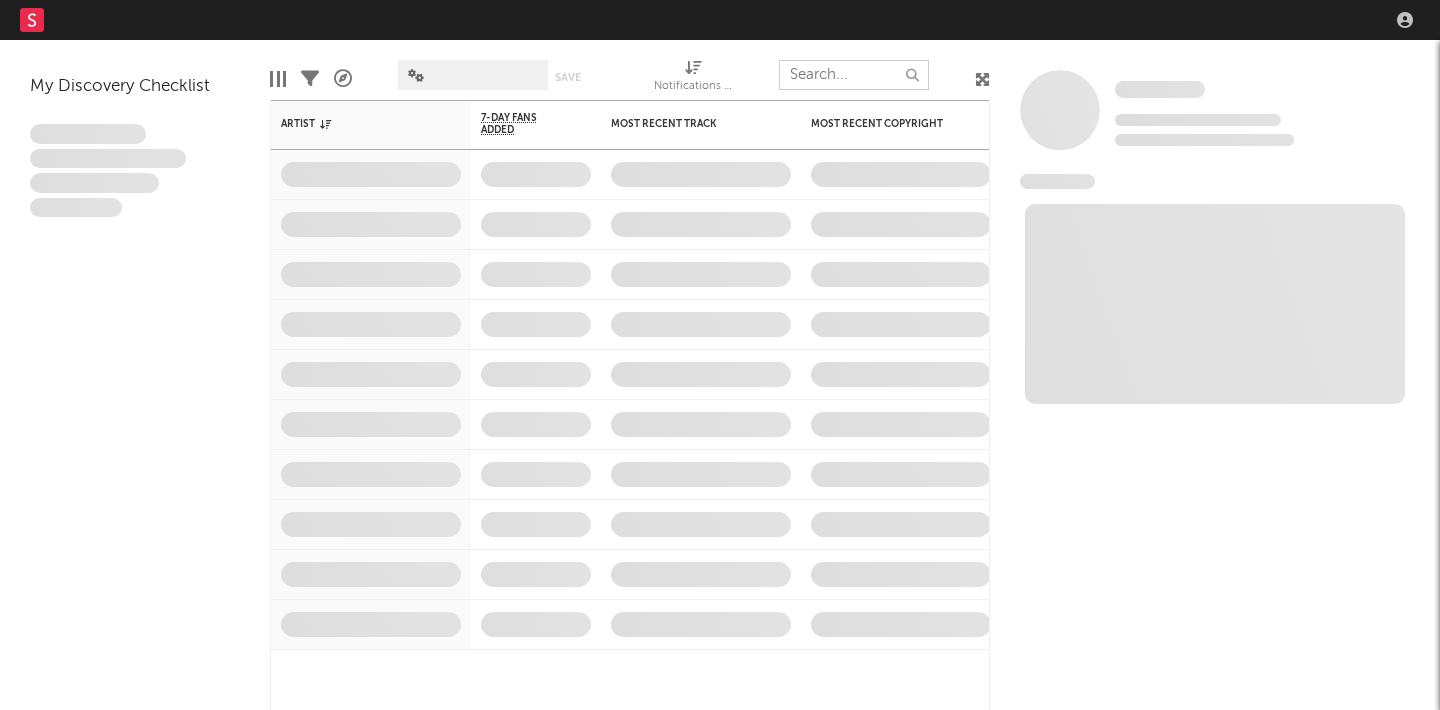 click at bounding box center (854, 75) 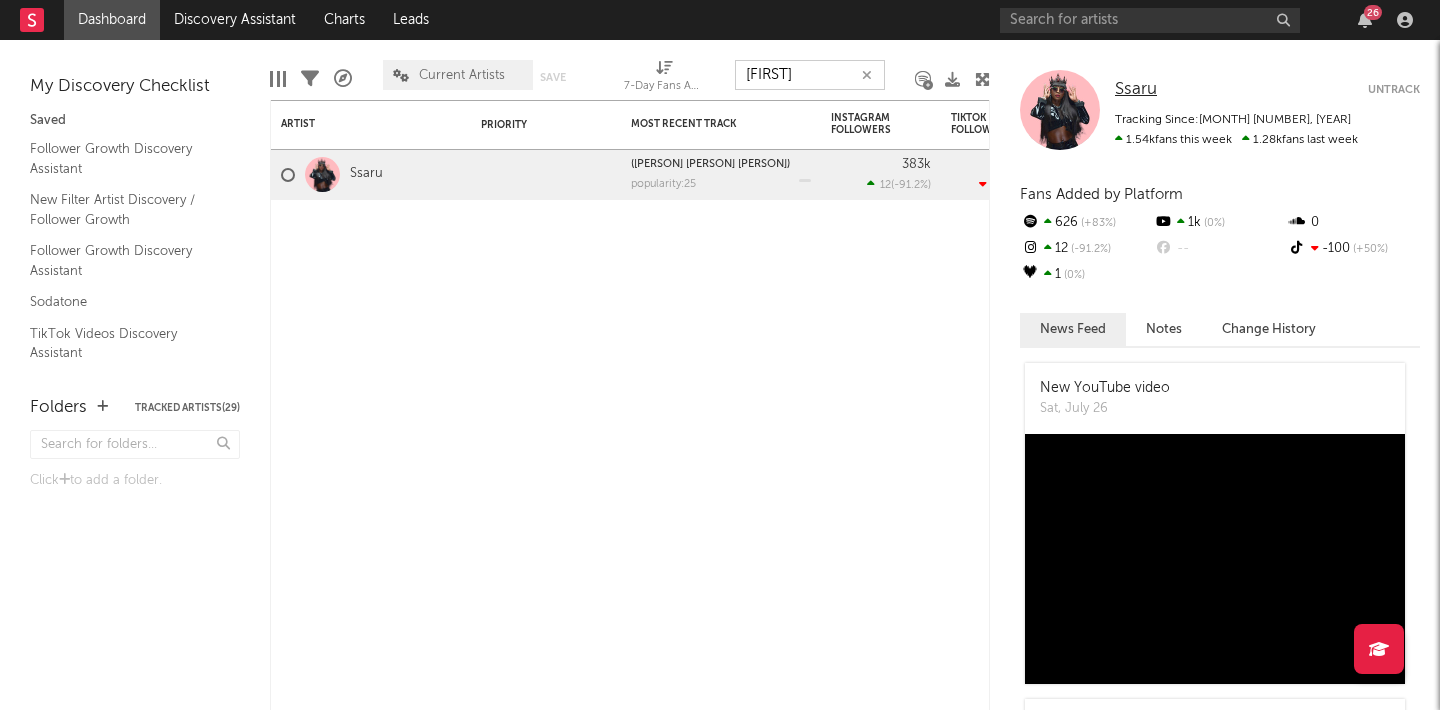 type on "[FIRST]" 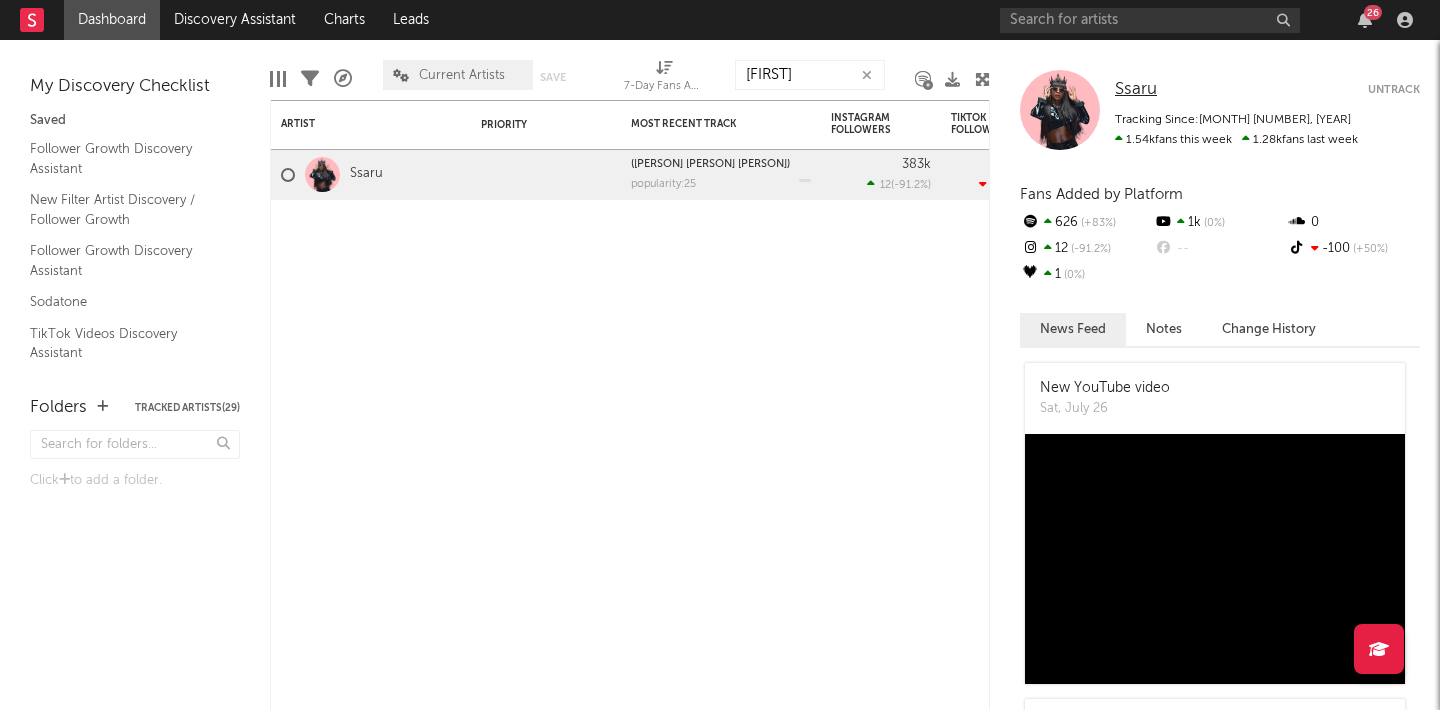 click on "Ssaru" at bounding box center [1136, 89] 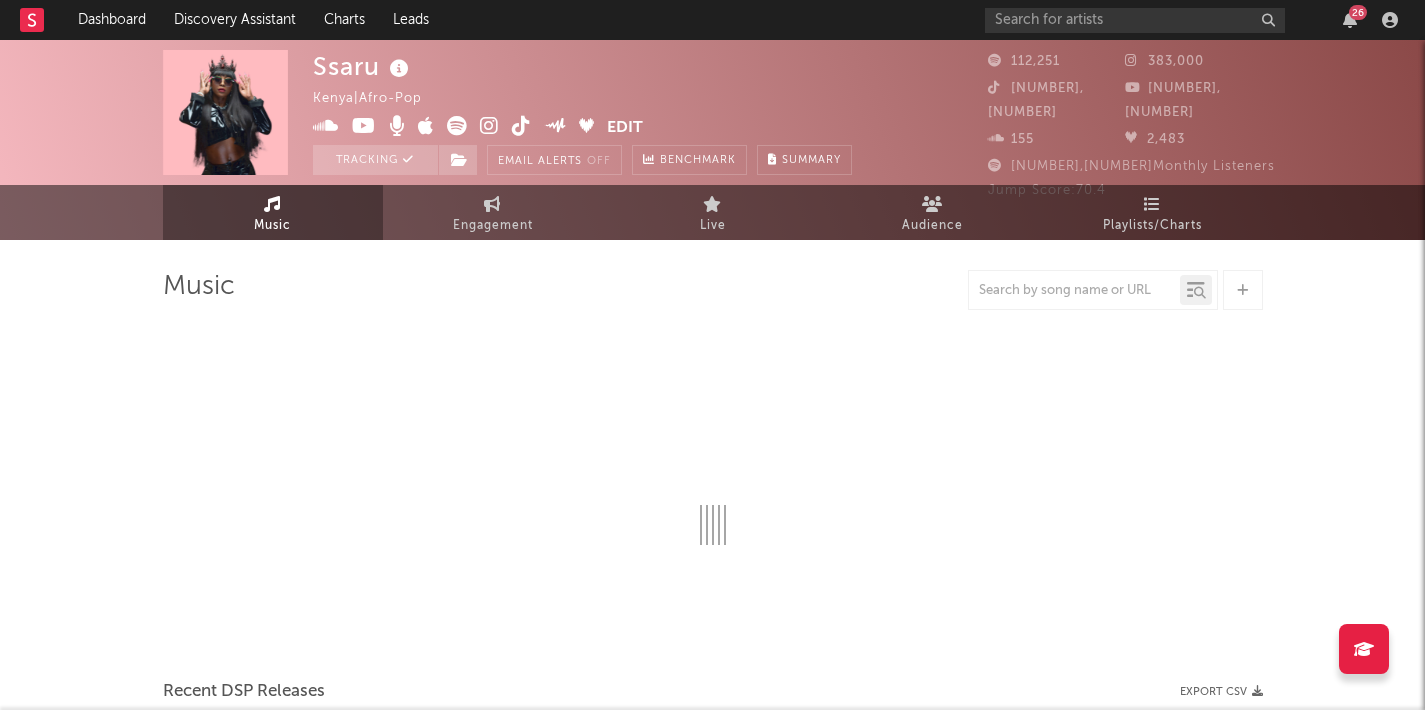 select on "6m" 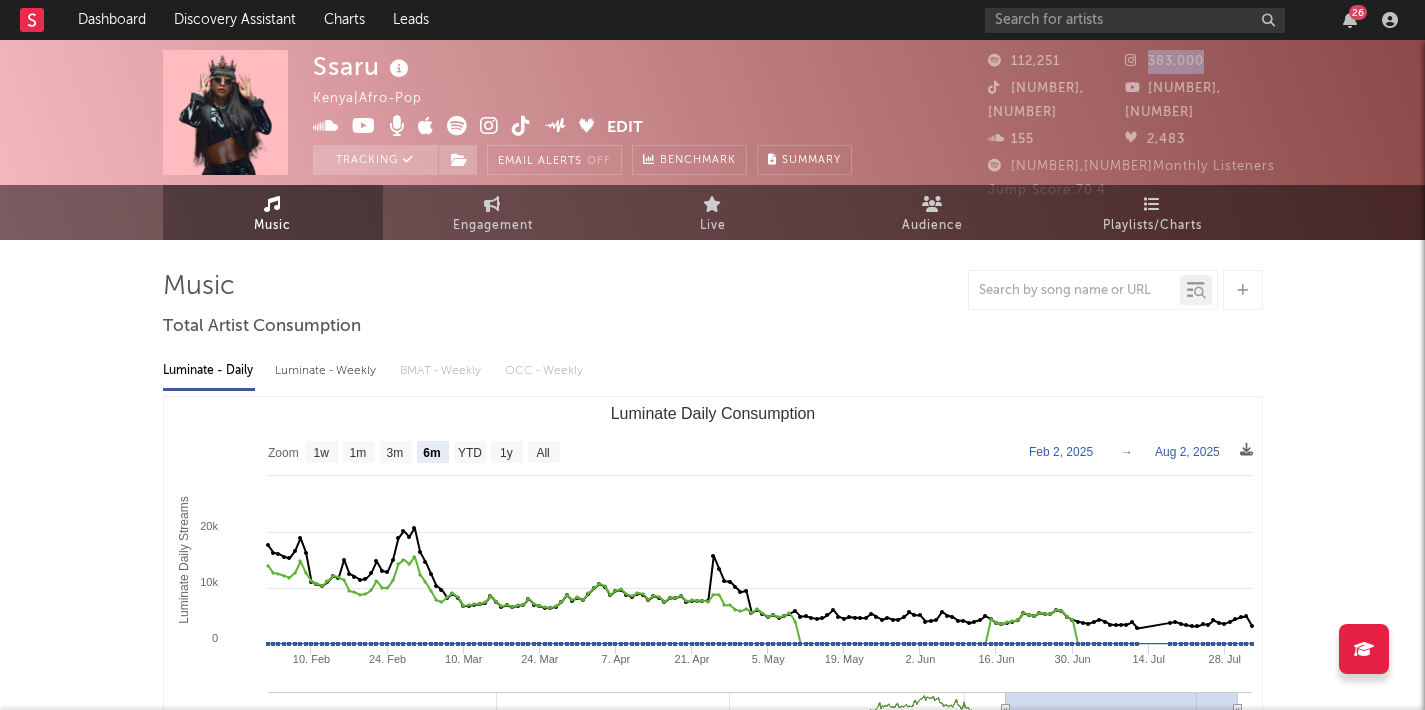 drag, startPoint x: 1201, startPoint y: 58, endPoint x: 1139, endPoint y: 60, distance: 62.03225 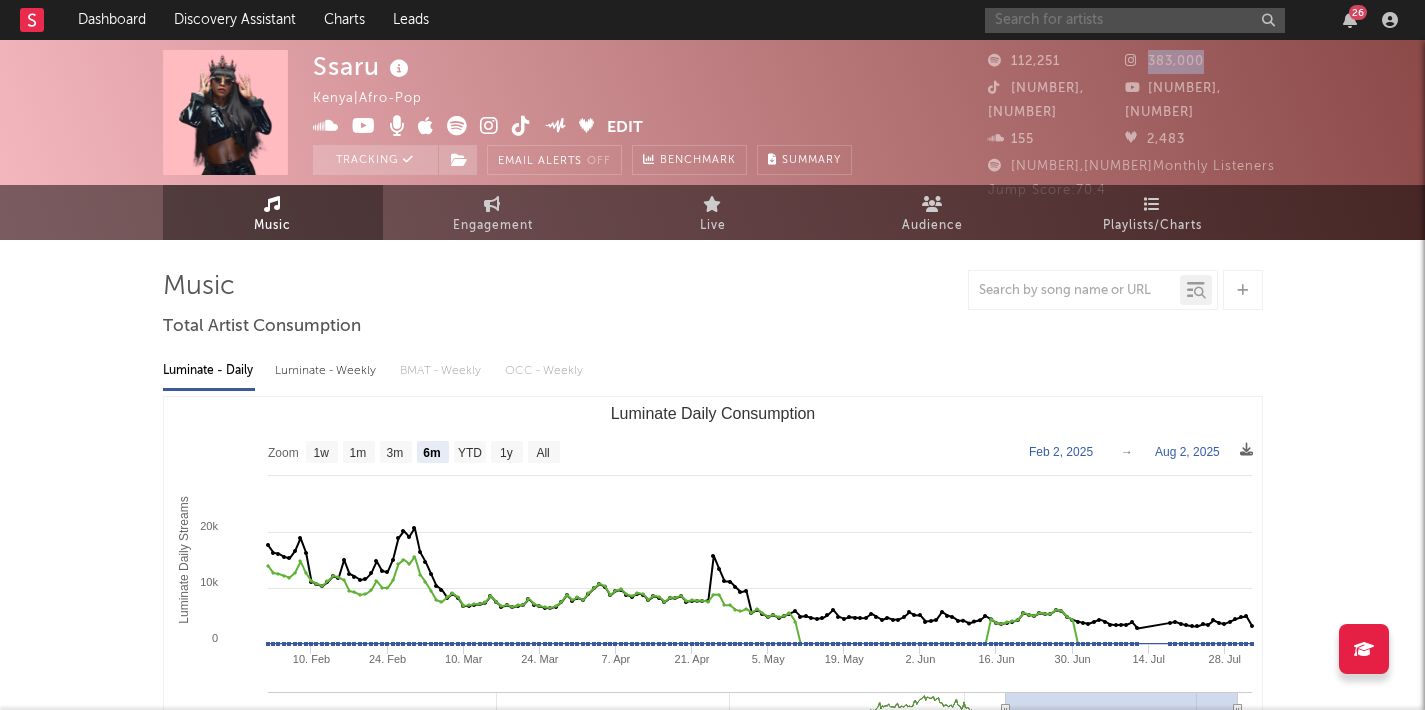 click at bounding box center (1135, 20) 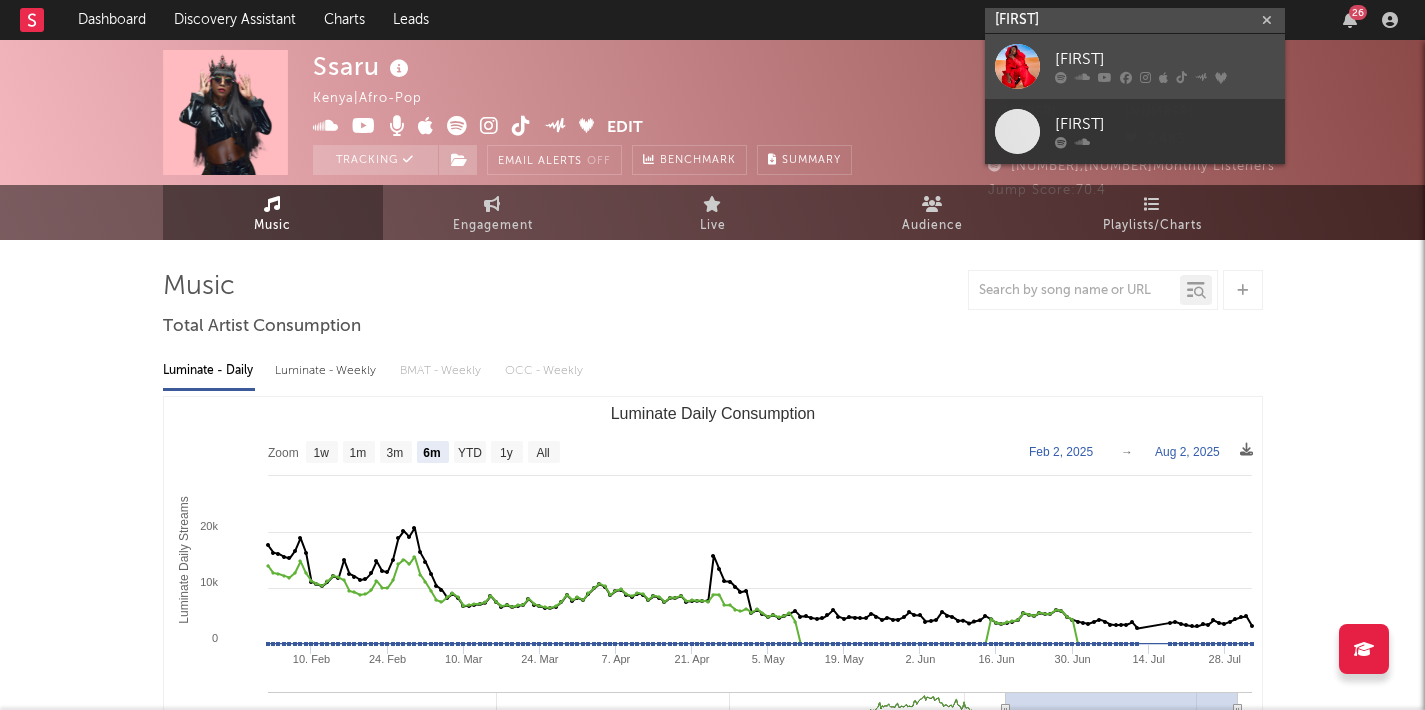 type on "[FIRST]" 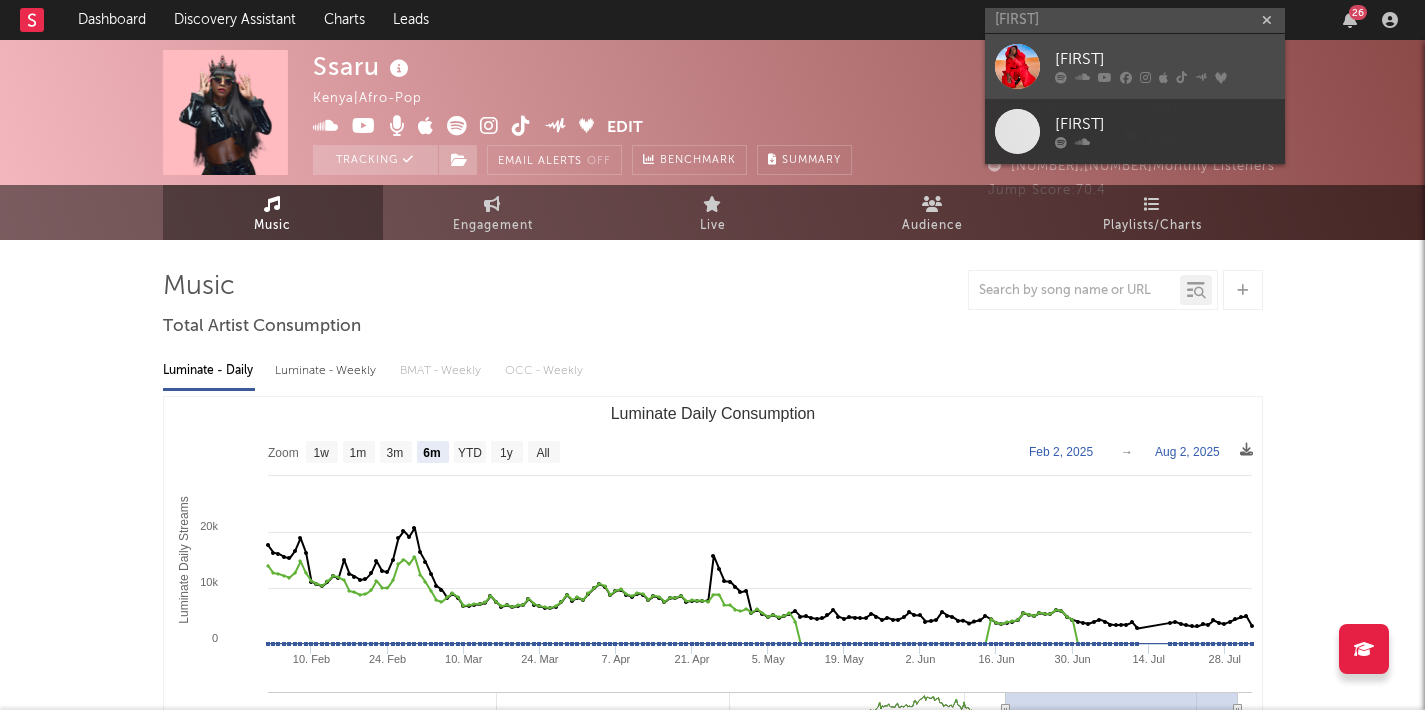 click on "[FIRST]" at bounding box center [1165, 60] 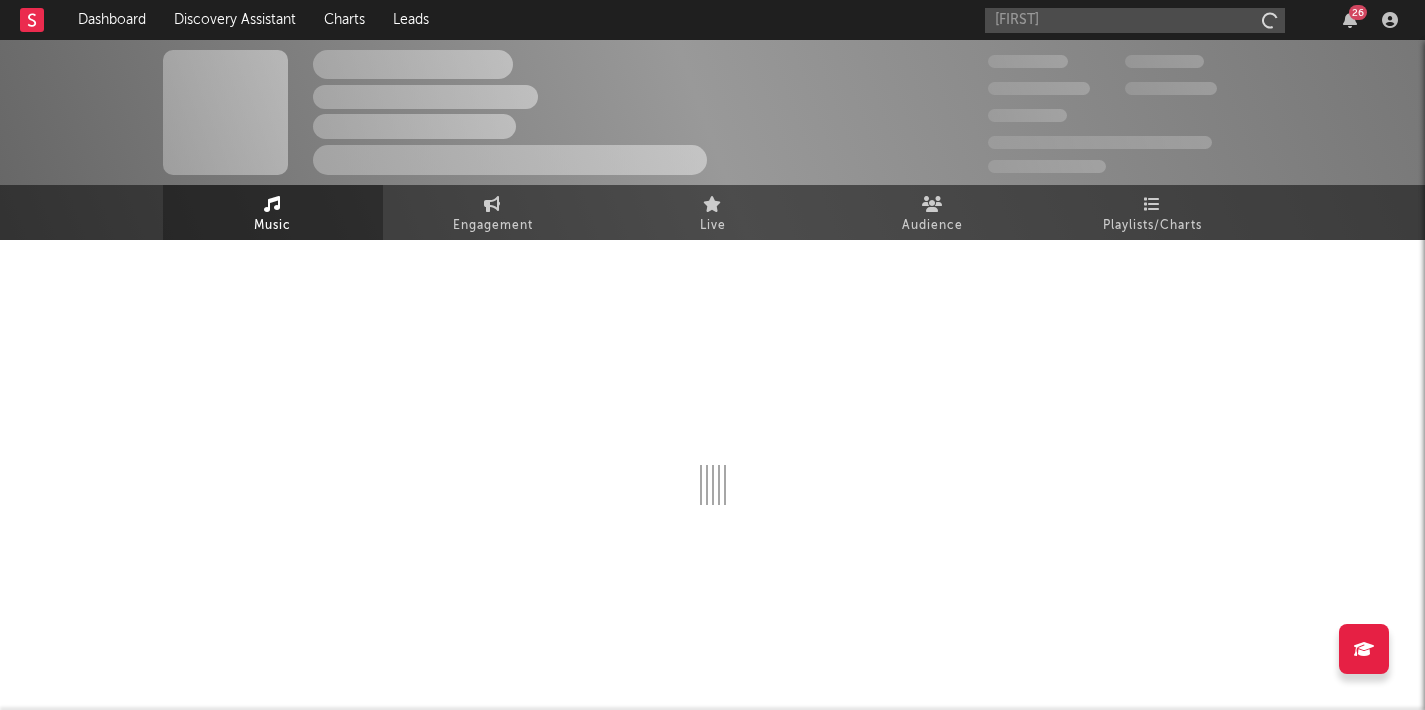 type 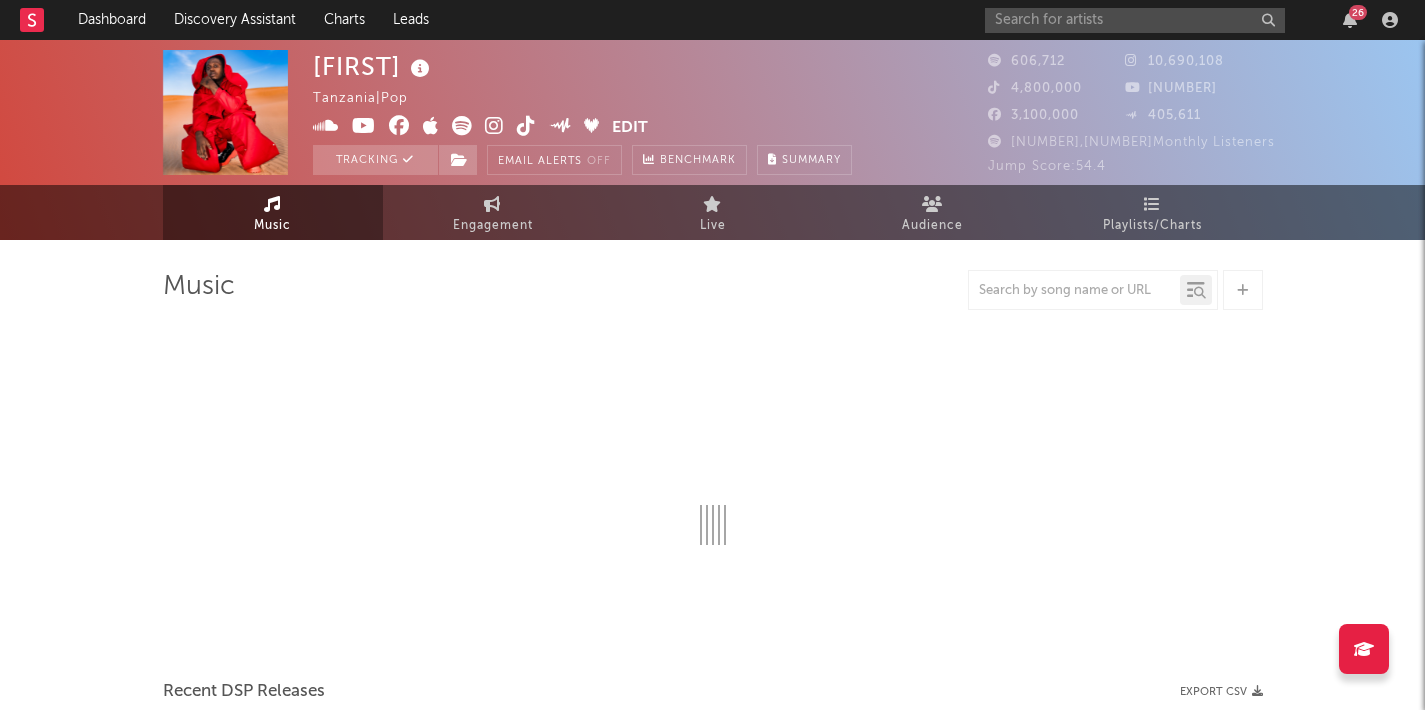 select on "6m" 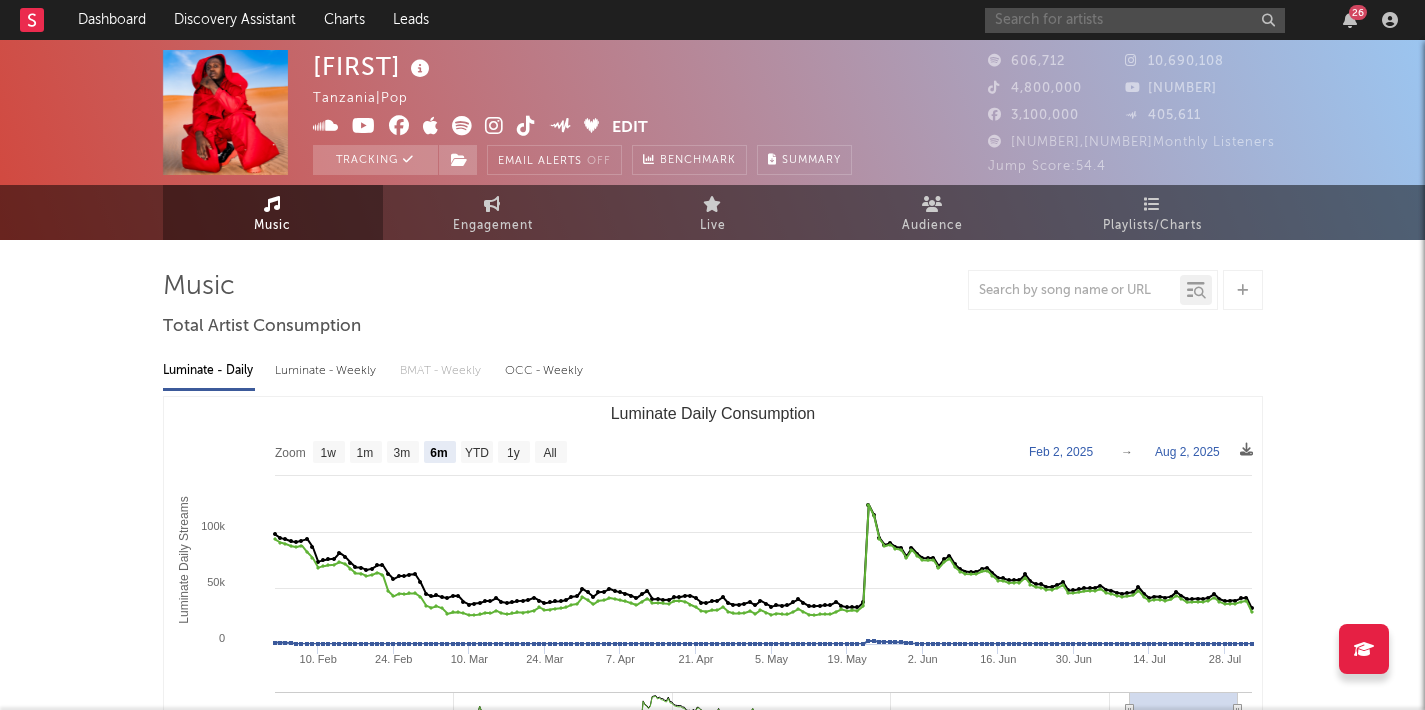 click at bounding box center [1135, 20] 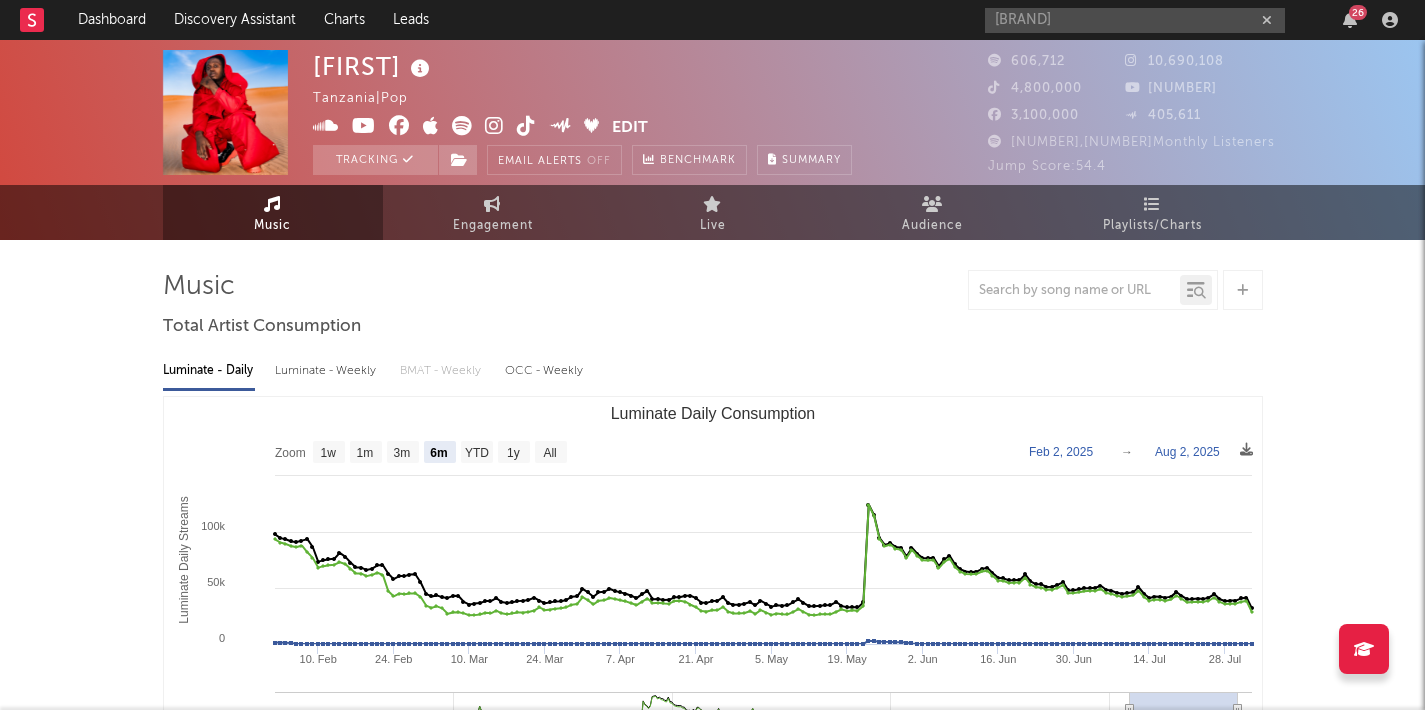 click on "10,266,017 45,427 [FIRST] [LAST]❤️🥰 [FIRST] (feat. [FIRST] & [FIRST]) [NUMBER] https://www.deezer.com/en/artist/[NUMBER] © [YEAR] [BRAND] Records Label [FIRST] [FIRST] © [YEAR] [BRAND] [FIRST] Bae, [FIRST] Bae (feat. [FIRST]) [FIRST] (Ivo Ivo) [FIRST], [FIRST] (feat. [FIRST] & [FIRST]) [FIRST] [LAST], [FIRST] [LAST], [FIRST] [LAST] & [FIRST] [LAST] [FIRST] [LAST] Ziiki Media South Africa (on behalf of [BRAND]), [BRAND]Perf, [BRAND] Rights Management, and 4 Music Rights Societies [FIRST] 606,712 [FIRST] [FIRST] [LAST] & [FIRST] [LAST] 85,537 [FIRST] Ziiki Media South Africa (on behalf of [BRAND]), and 1 Music Rights Societies Added [PERCENTAGE] more Spotify followers than their usual daily growth (+[NUMBER] compared to +[NUMBER] on average). original sound - [FIRST] 2,483 98.7M 10,690,108 [FIRST] Released a new YouTube video - [FIRST] AMLISHA [FIRST] TONGE NA NYAMA 🍗. [FIRST] [BRAND] [FIRST] by [FIRST]🇰🇪 [FIRST] / [FIRST] original sound - [FIRST] [BRAND] [FIRST] [FIRST] [LAST] [NUMBER] [FIRST] [LAST] [NUMBER] Released a new YouTube video - [FIRST] in [BRAND] STADIUM CHAN preparations. [NUMBER] [BRAND]-Flava [FIRST] [LAST] [FIRST] [LAST] [DAY], [MONTH] [DAY] [FIRST] [FIRST] [COUNTRY] | [BRAND]-Flava Edit Tracking Email Alerts Off Benchmark Summary [FIRST] [FIRST] [LAST] [FIRST] [NUMBER] [FIRST] (feat. [FIRST] [IO]) [NUMBER] [NUMBER] [FIRST] [BRAND] [FIRST] [FIRST] [FIRST] [LAST] [FIRST] Ft. [FIRST], [FIRST] Di Don - [FIRST] (Official Video) [NUMBER] [FIRST] [LAST] [FIRST] [FIRST] [BRAND] Music Group Limited [FIRST] [LAST] [BRAND] & [FIRST] [BRAND] [FIRST] - UTU (Official Music Video) [FIRST] [FIRST] [FIRST] [LAST] Released [NUMBER] new YouTube videos. [TIME] [FIRST] [BRAND] [LAST]" at bounding box center (712, 1550) 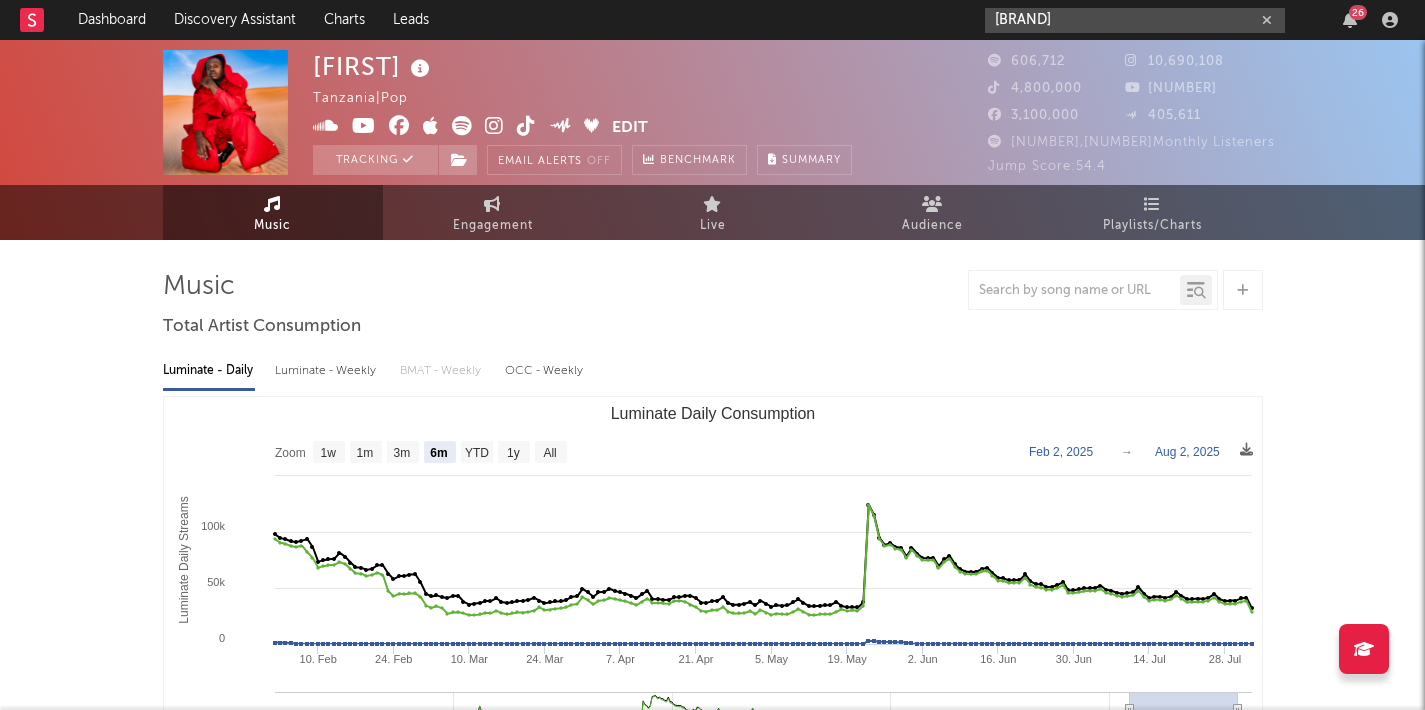 click on "[BRAND]" at bounding box center [1135, 20] 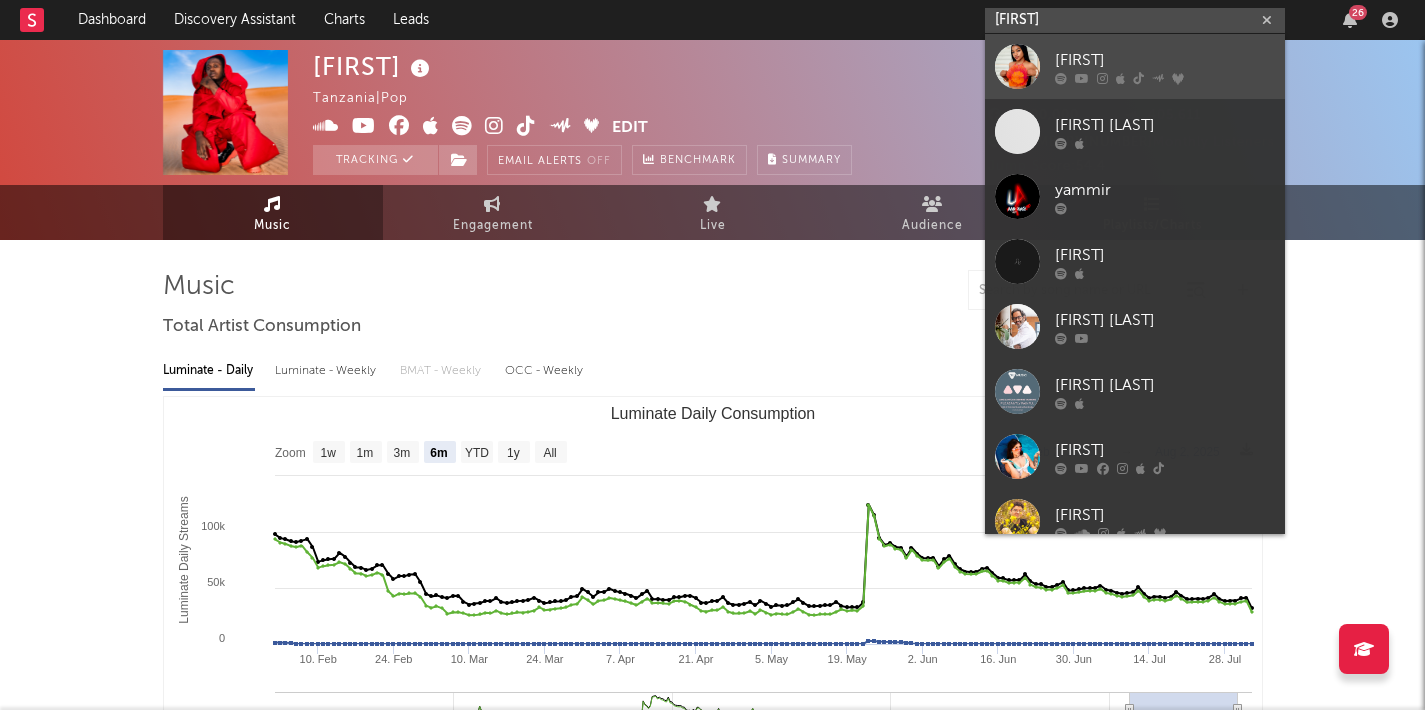 type on "[FIRST]" 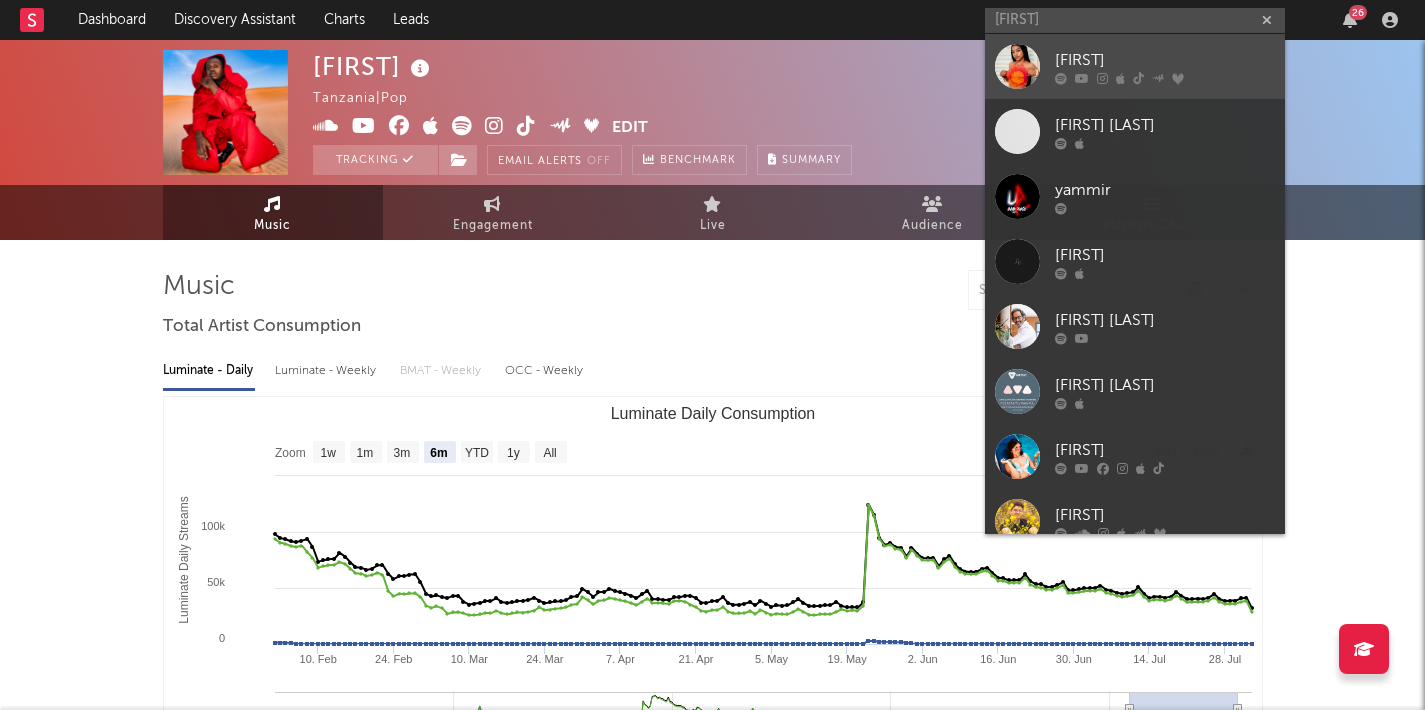click on "[FIRST]" at bounding box center (1165, 60) 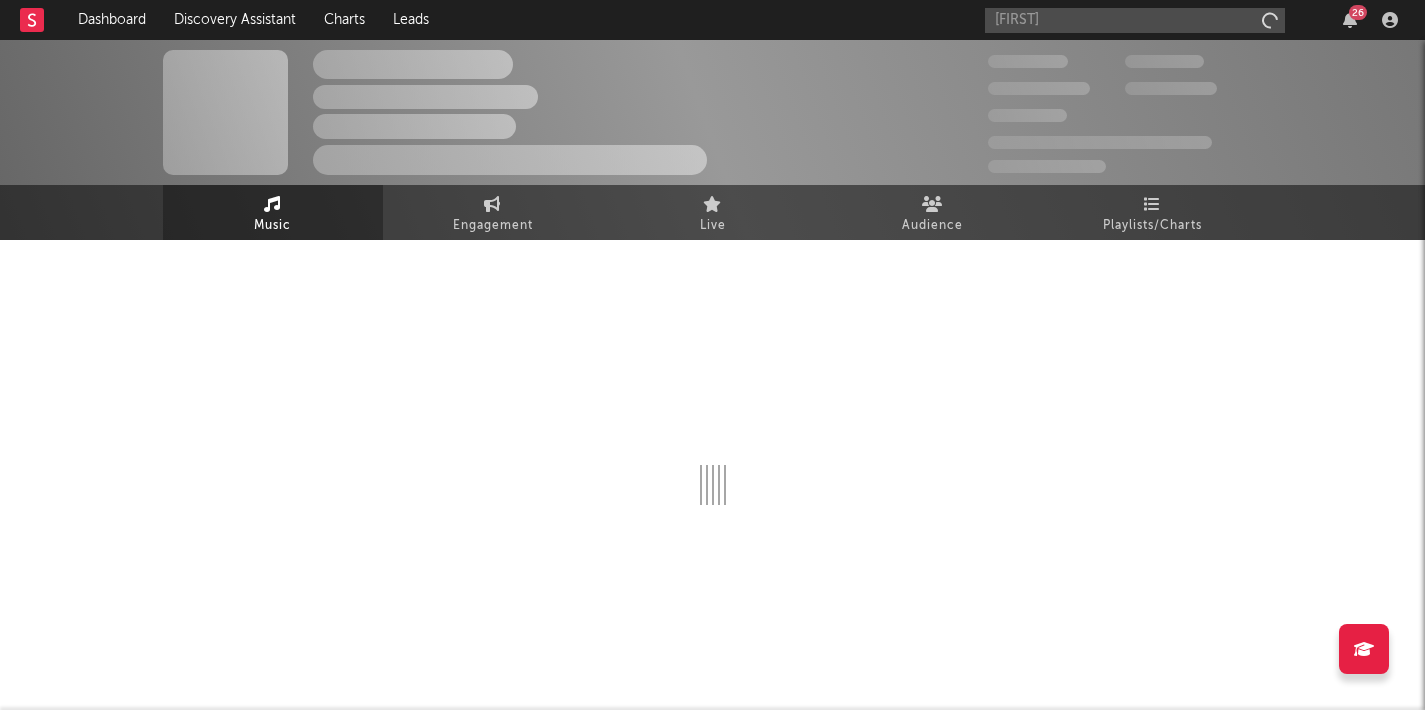 type 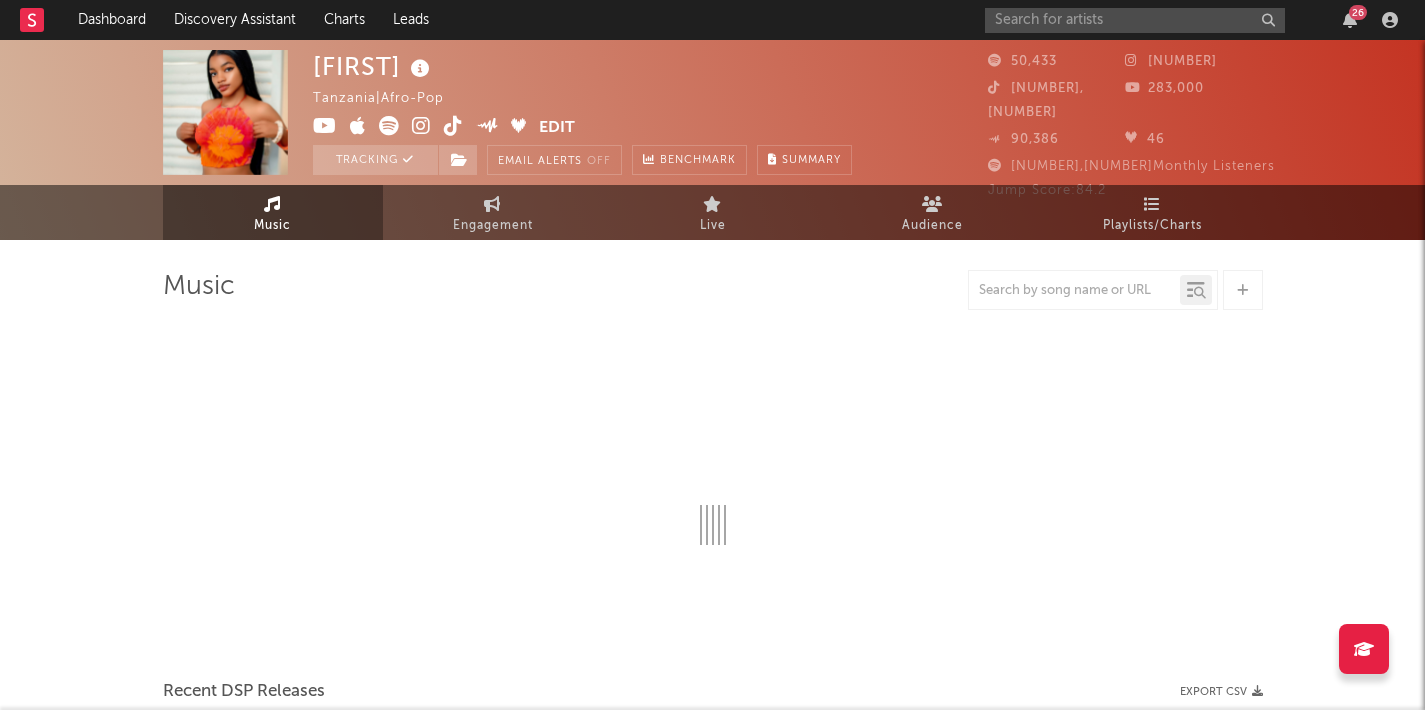 select on "6m" 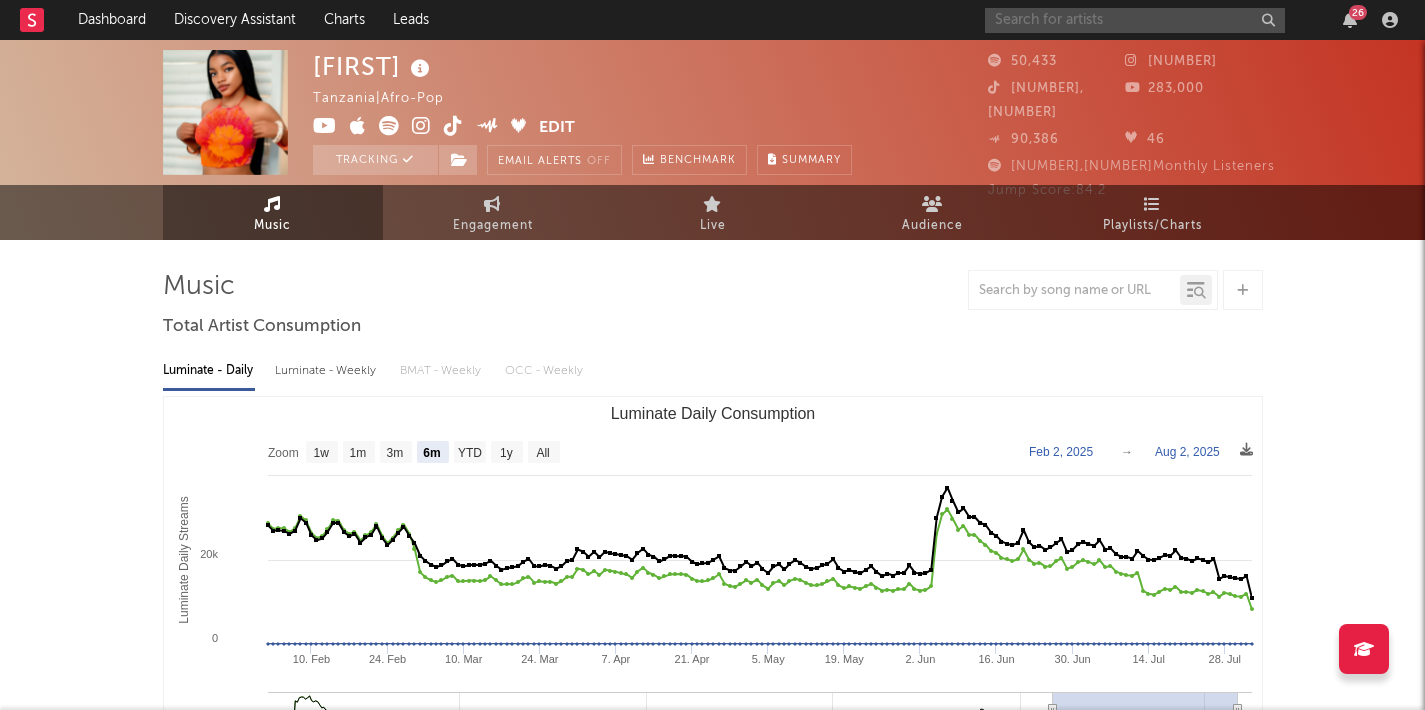 click at bounding box center [1135, 20] 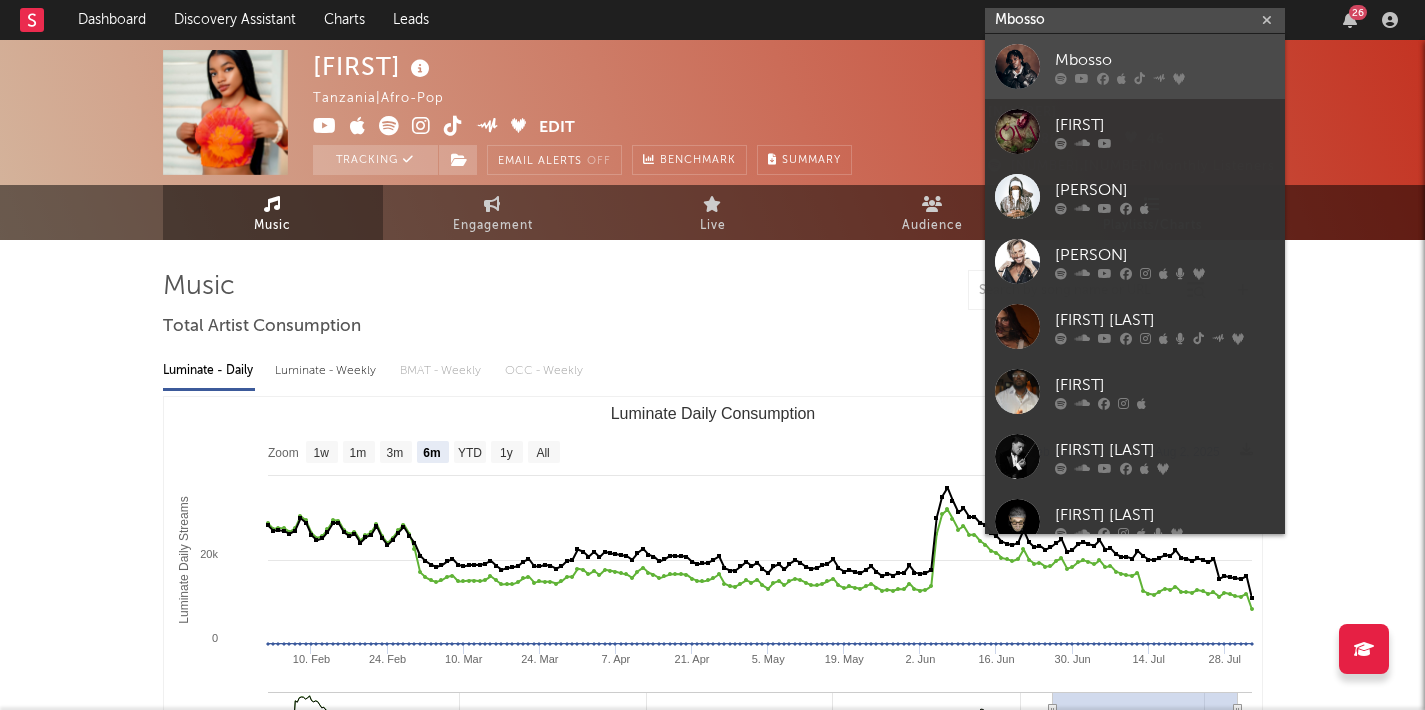 type on "Mbosso" 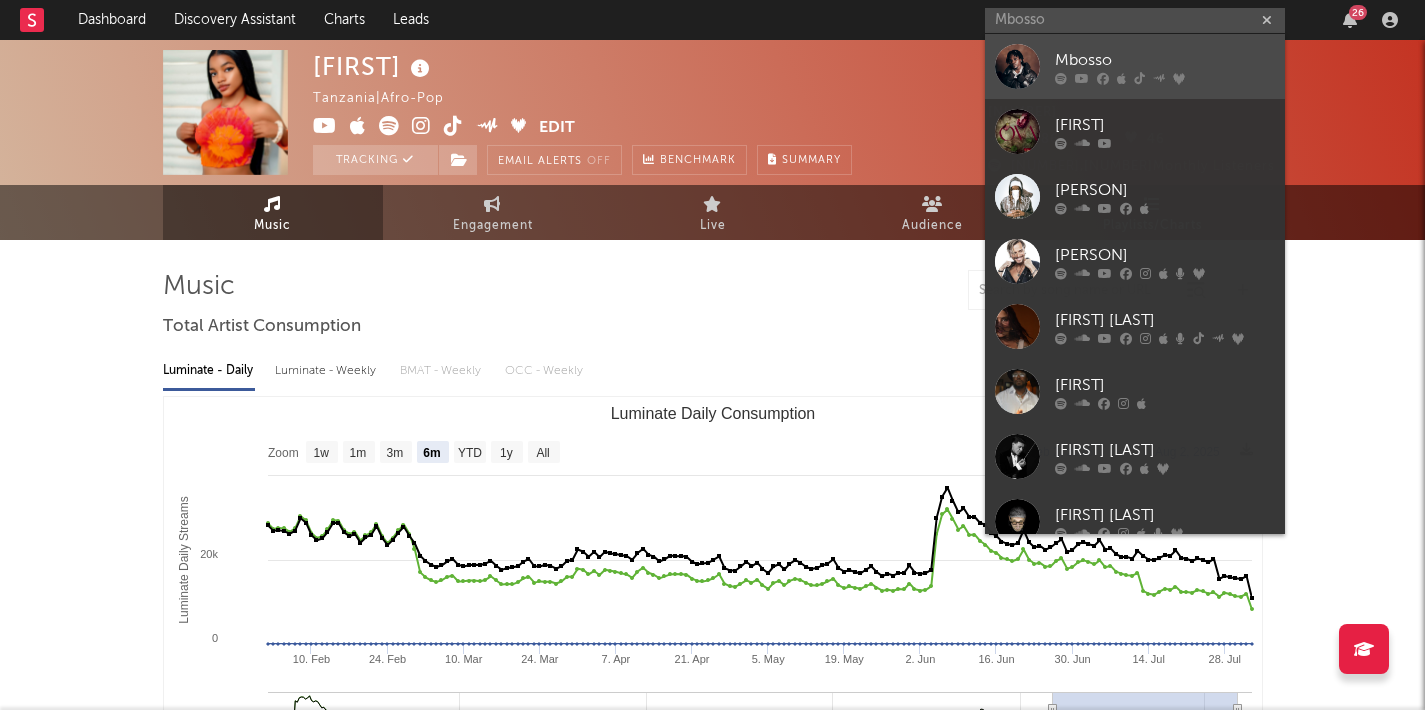 click on "Mbosso" at bounding box center [1165, 60] 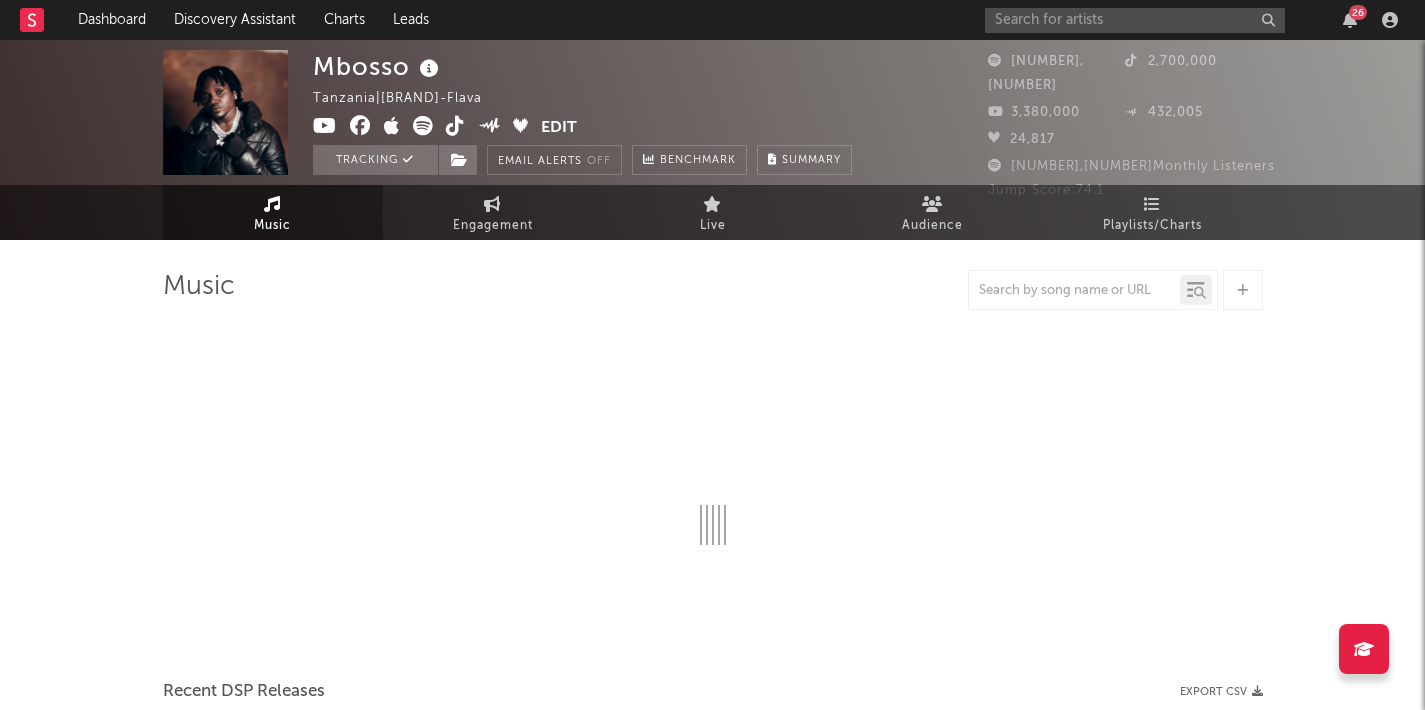select on "6m" 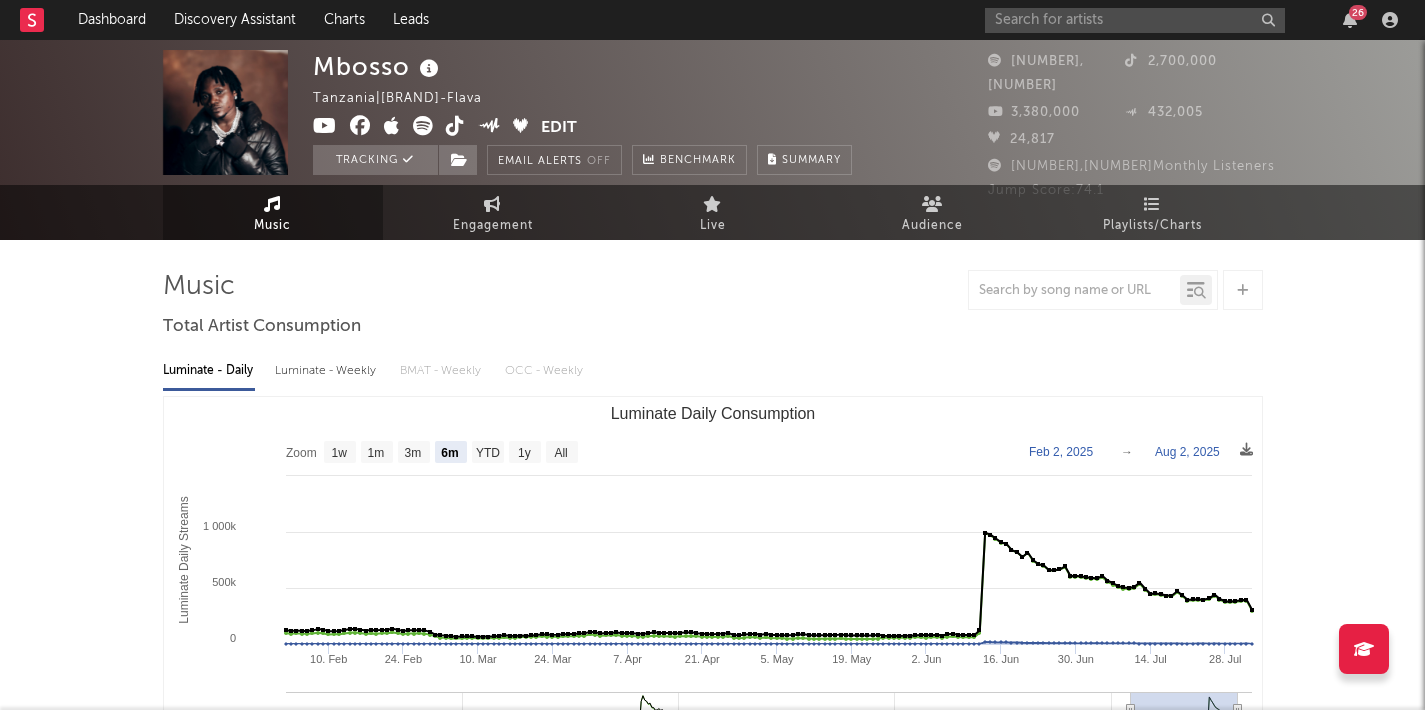 click on "Edit" at bounding box center [559, 128] 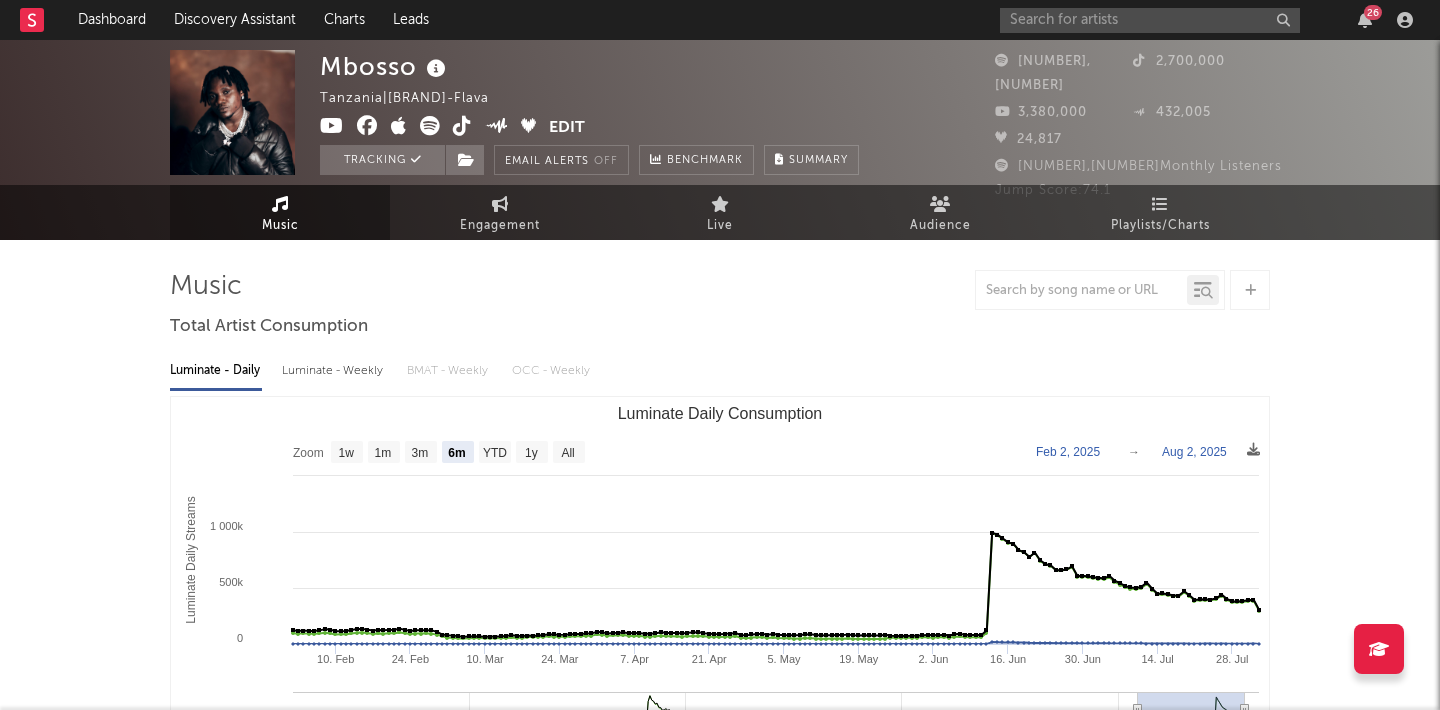 click on "× Update Accounts Add, remove, or edit links to accounts, then click 'Update' at the bottom of the form. SoundCloud YouTube https://youtube.com/@[PERSON] Facebook https://www.facebook.com/[PERSON]/Songkick Apple/iTunes https://music.apple.com/bg/artist/[PERSON]/[ID] Spotify https://open.spotify.com/artist/[ID] Instagram TikTok https://www.tiktok.com/share/user/[ID] Audiomack https://audiomack.com/[PERSON] Deezer https://www.deezer.com/en/artist/[ID] Update" at bounding box center (720, 355) 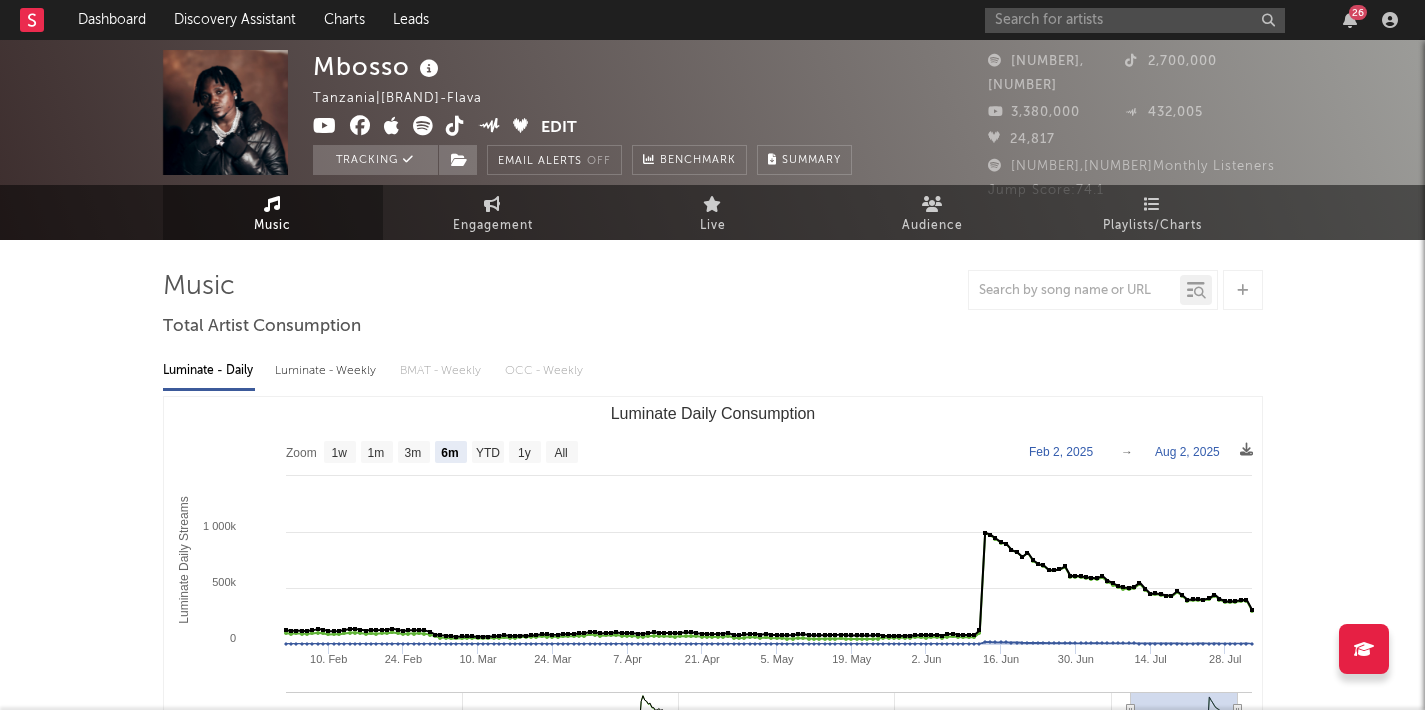 click on "Edit" at bounding box center (559, 128) 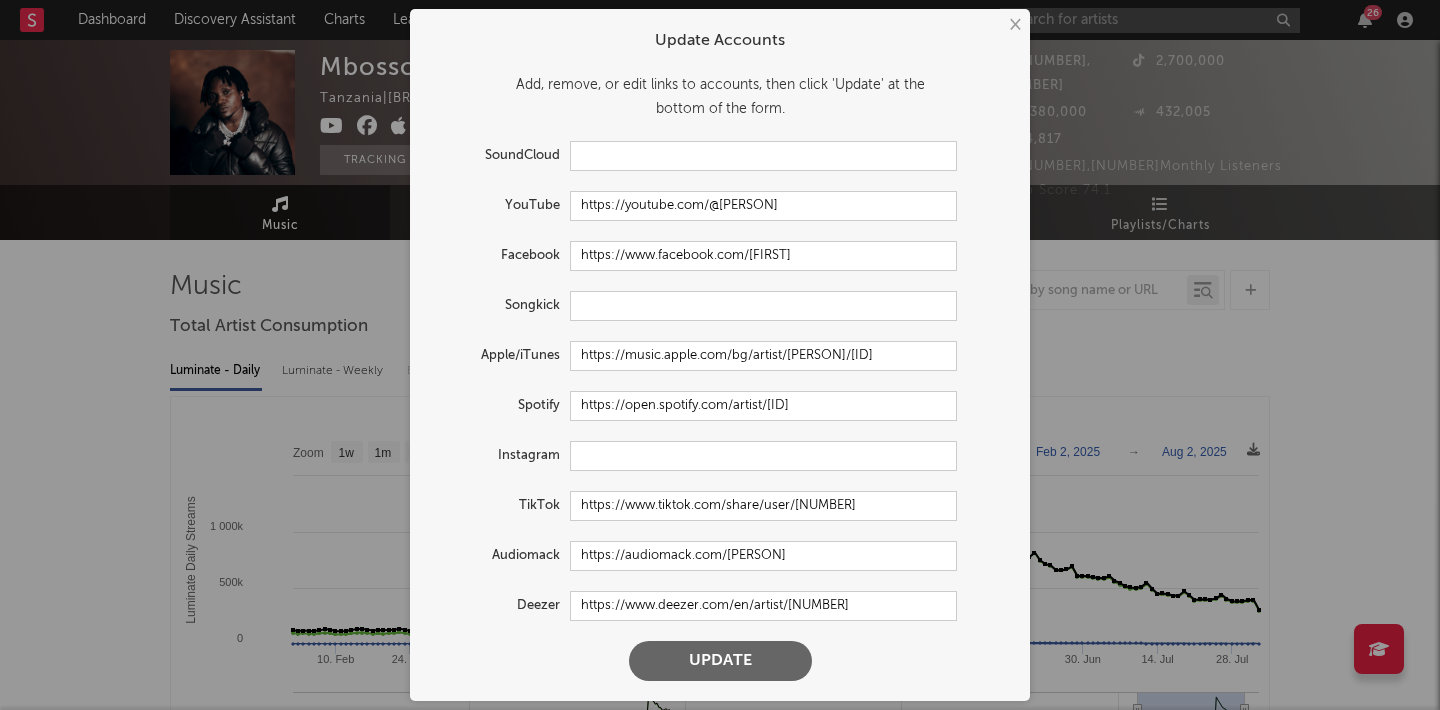 click on "× Update Accounts Add, remove, or edit links to accounts, then click 'Update' at the bottom of the form. SoundCloud YouTube https://youtube.com/@[PERSON] Facebook https://www.facebook.com/[PERSON]/Songkick Apple/iTunes https://music.apple.com/bg/artist/[PERSON]/[ID] Spotify https://open.spotify.com/artist/[ID] Instagram TikTok https://www.tiktok.com/share/user/[ID] Audiomack https://audiomack.com/[PERSON] Deezer https://www.deezer.com/en/artist/[ID] Update" at bounding box center (720, 355) 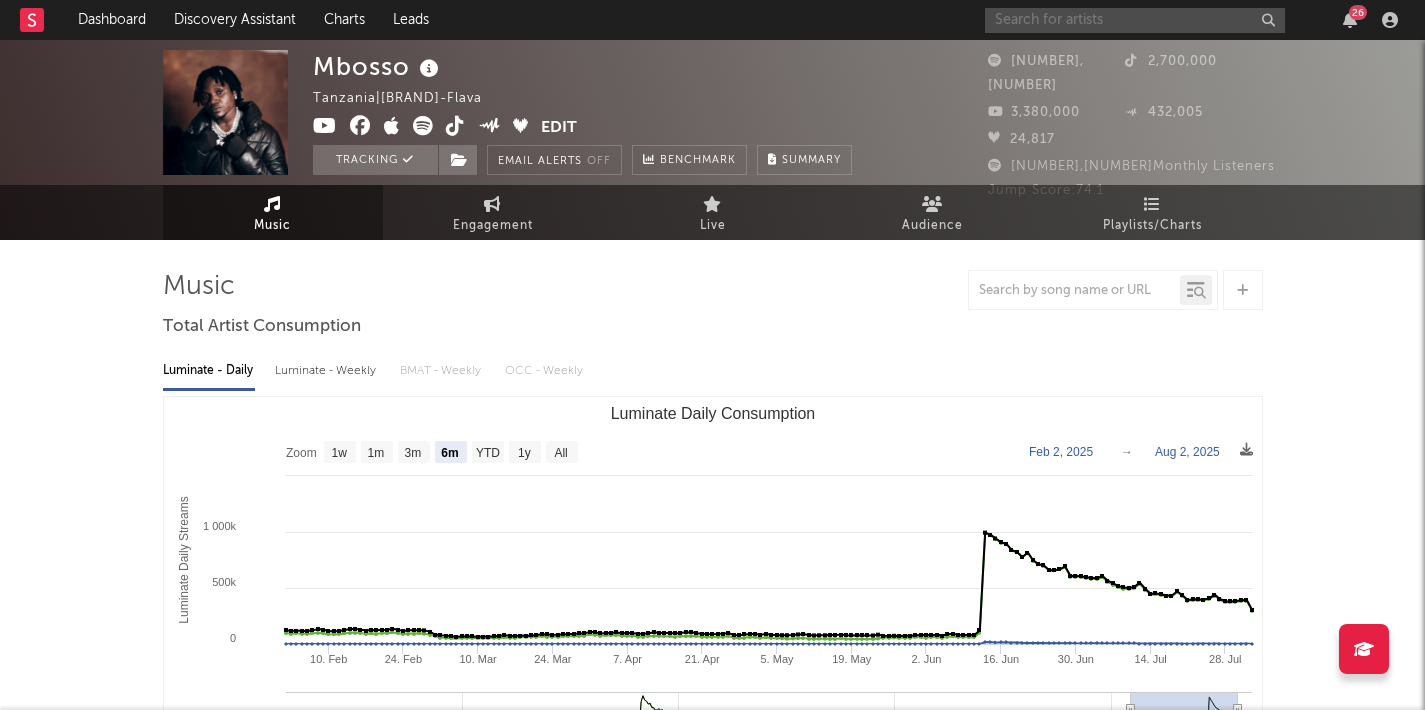 click at bounding box center [1135, 20] 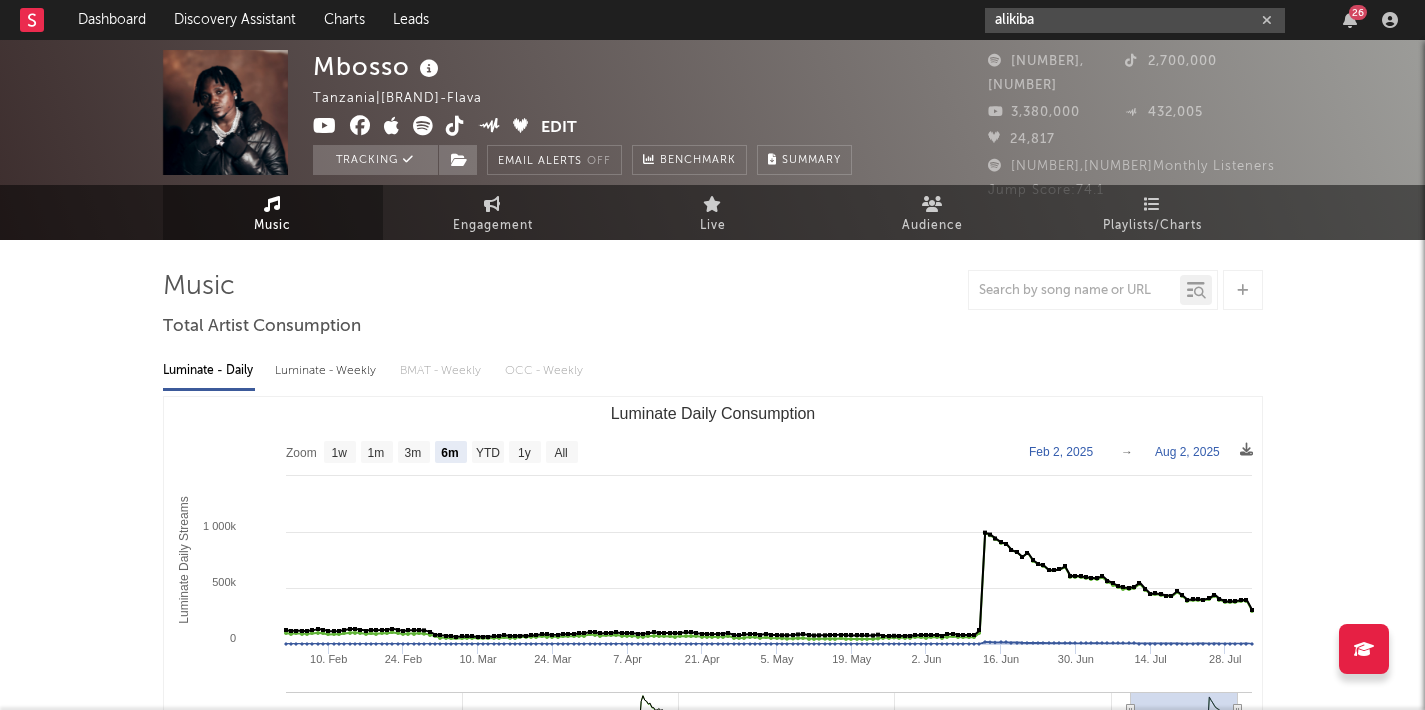 click on "alikiba" at bounding box center [1135, 20] 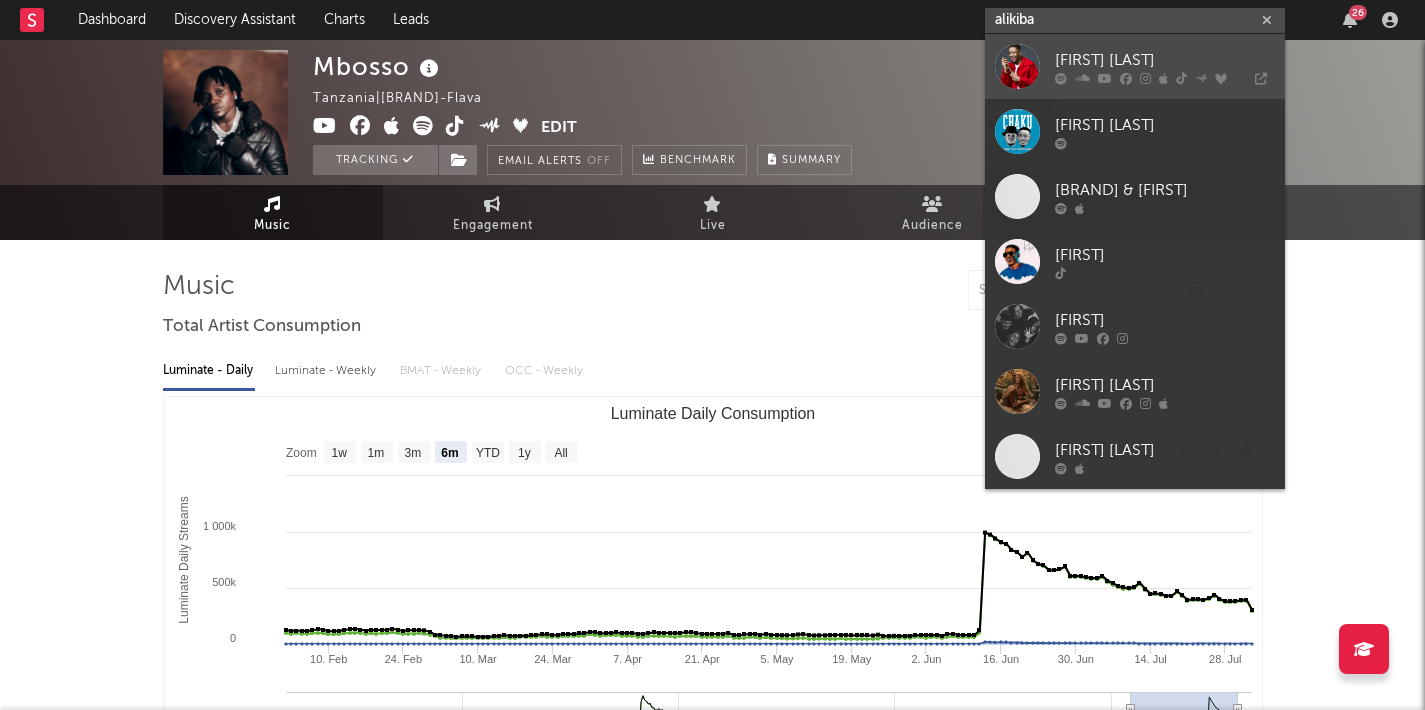 type on "alikiba" 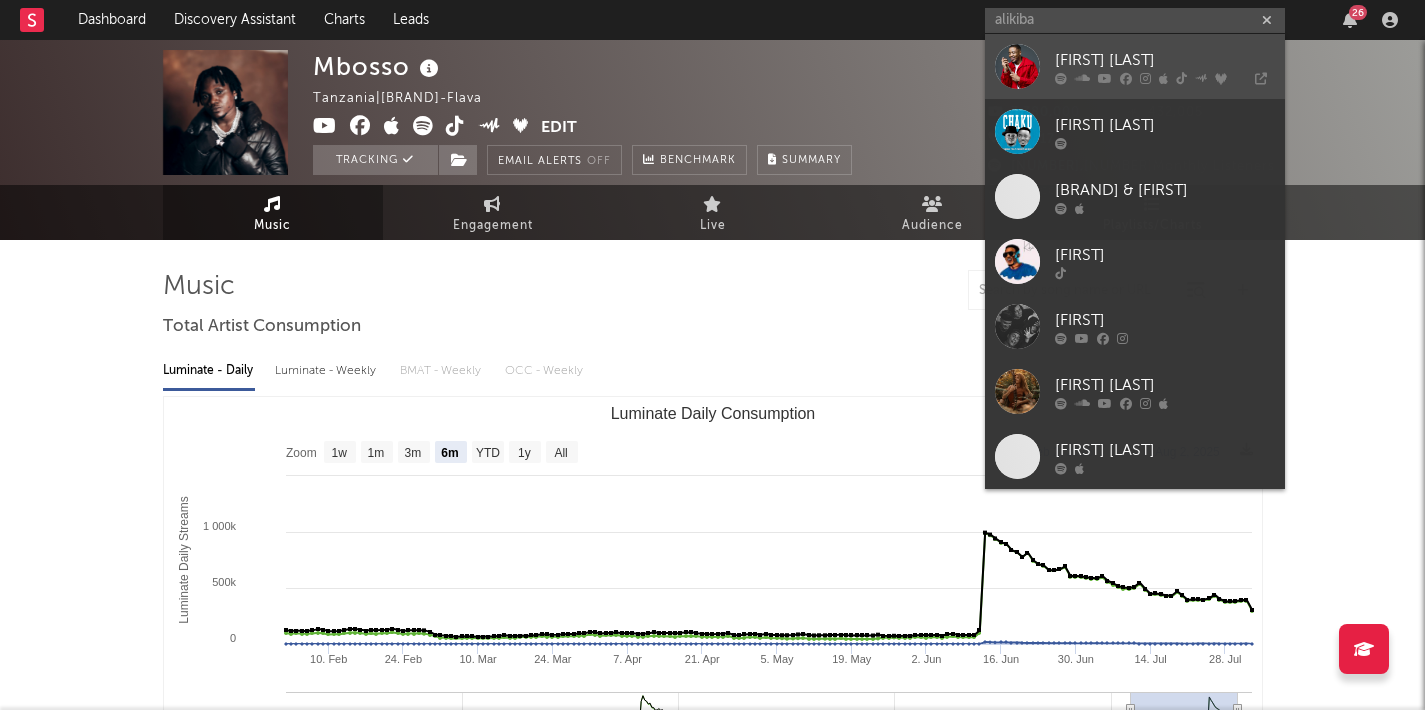 click on "[FIRST] [LAST]" at bounding box center (1165, 60) 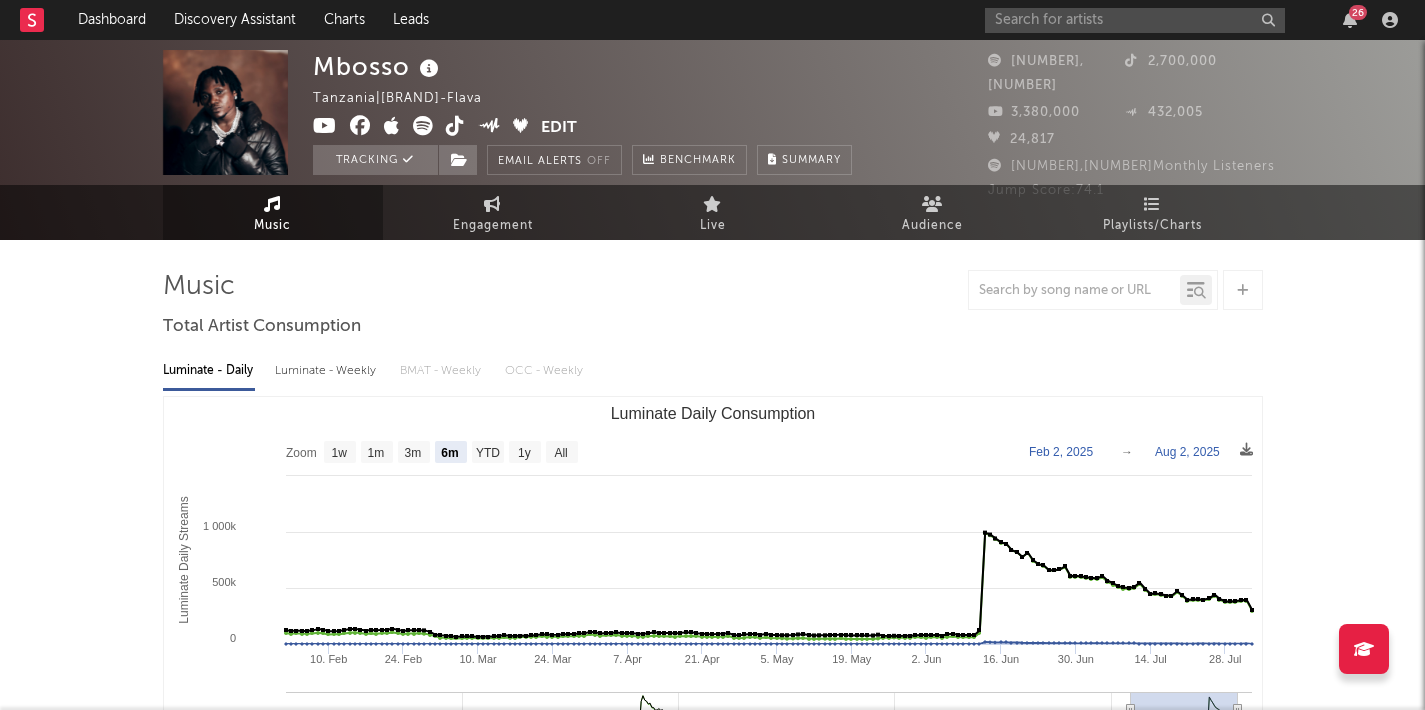 click on "[FIRST] [COUNTRY] | [BRAND]-Flava Edit Tracking Email Alerts Off Benchmark Summary" at bounding box center [582, 112] 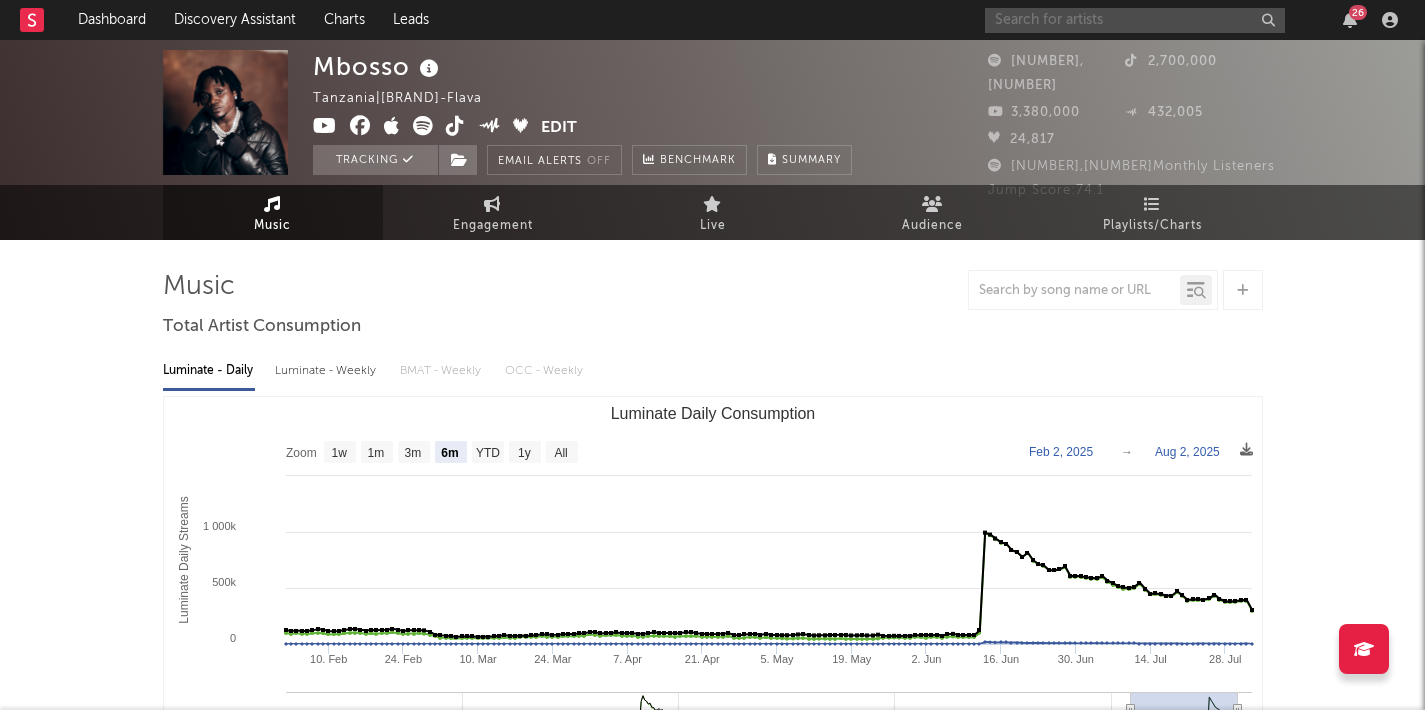 click at bounding box center [1135, 20] 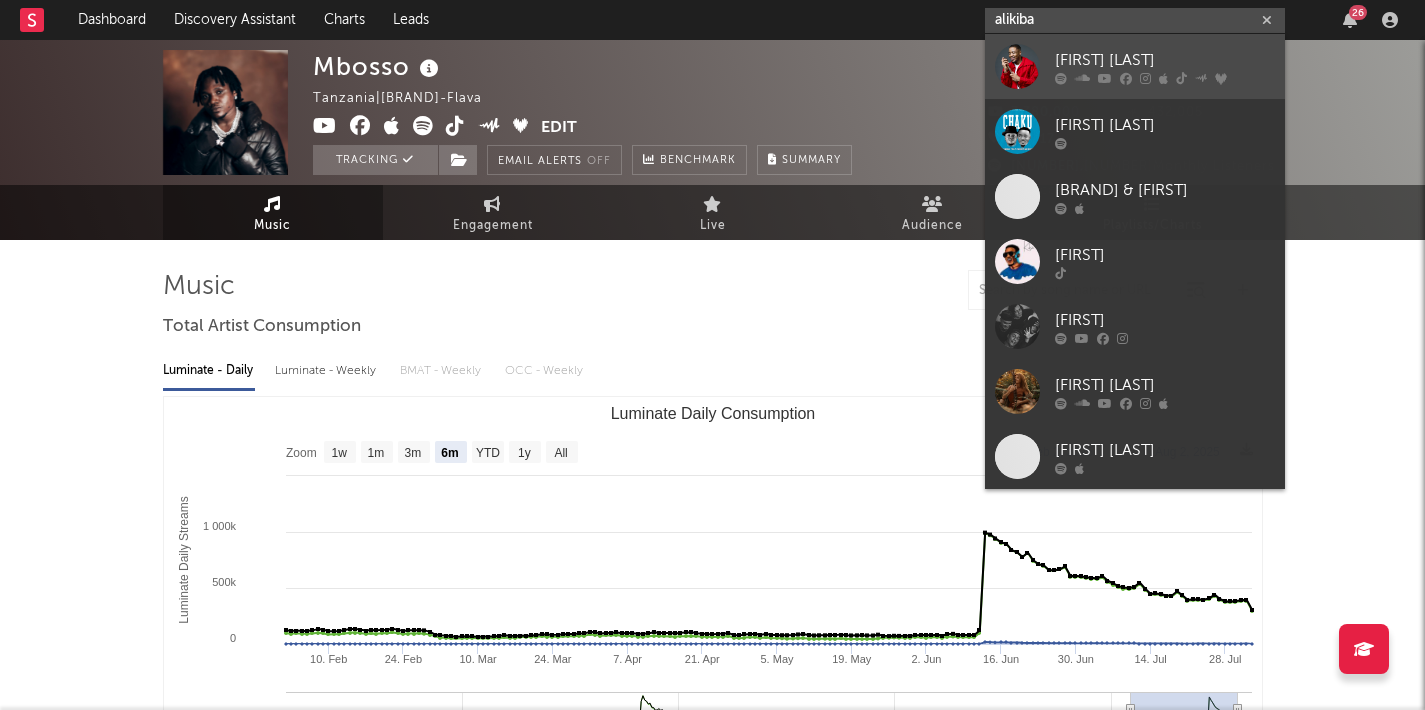 type on "alikiba" 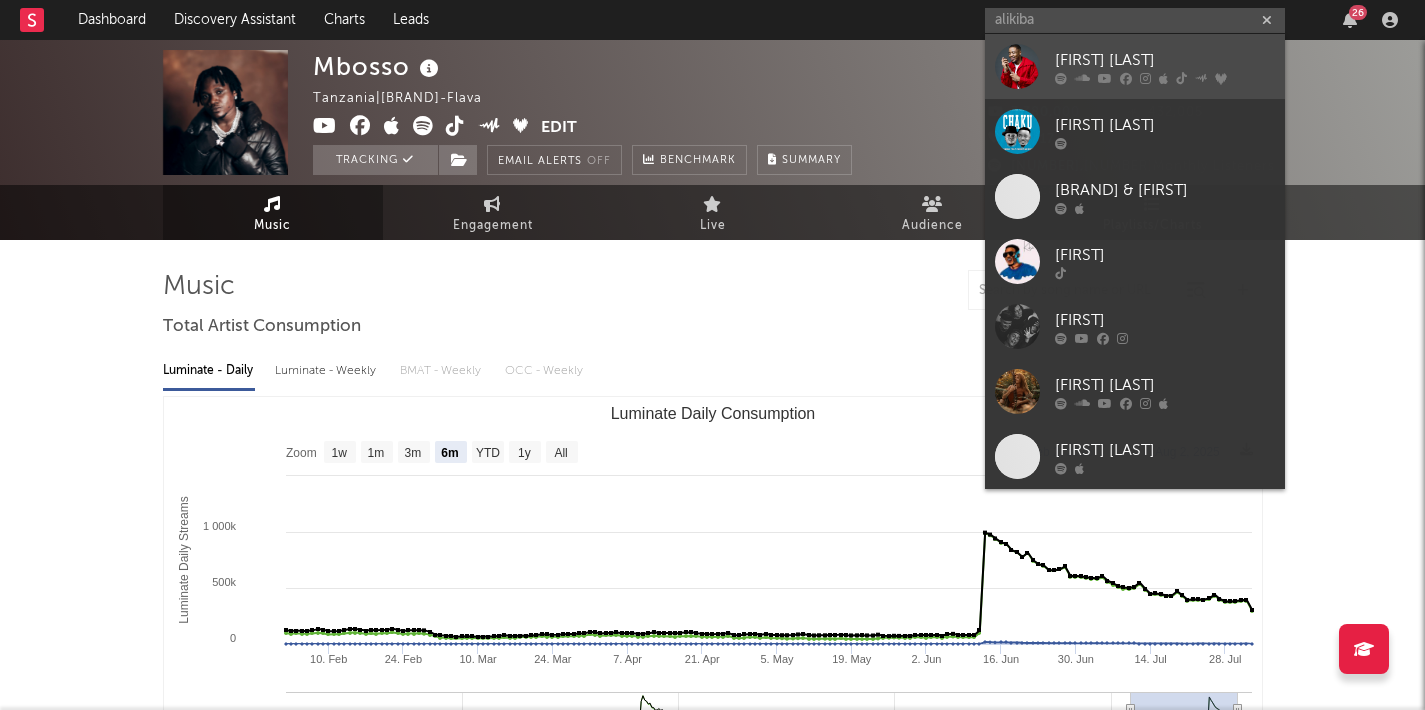 click on "[FIRST] [LAST]" at bounding box center [1165, 60] 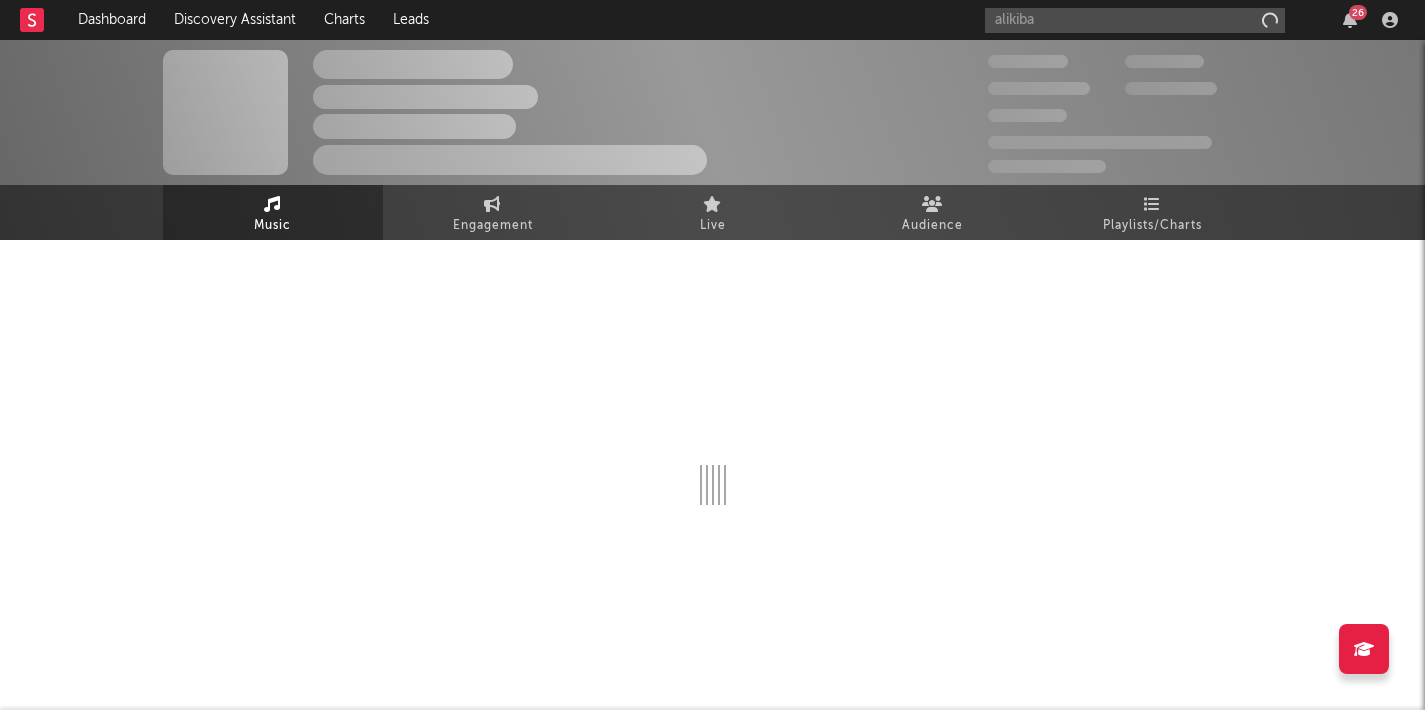 type 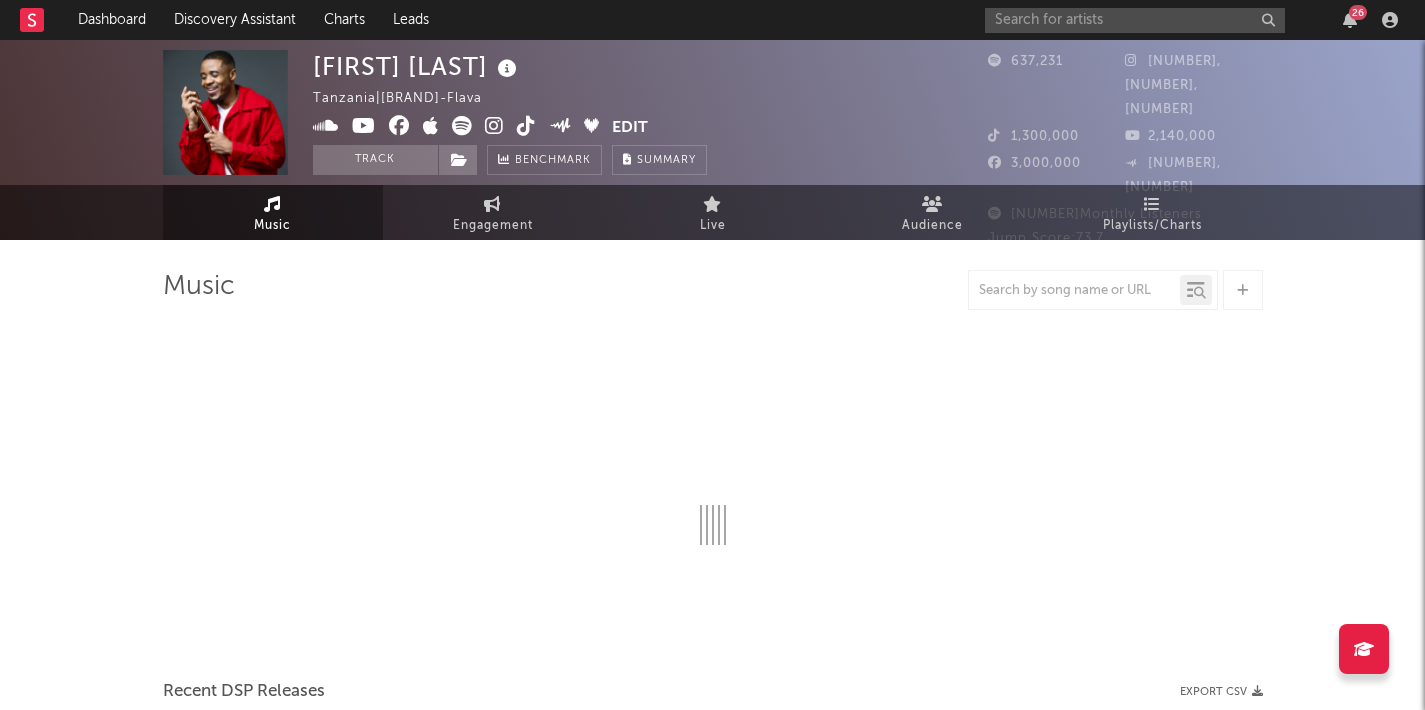 select on "6m" 